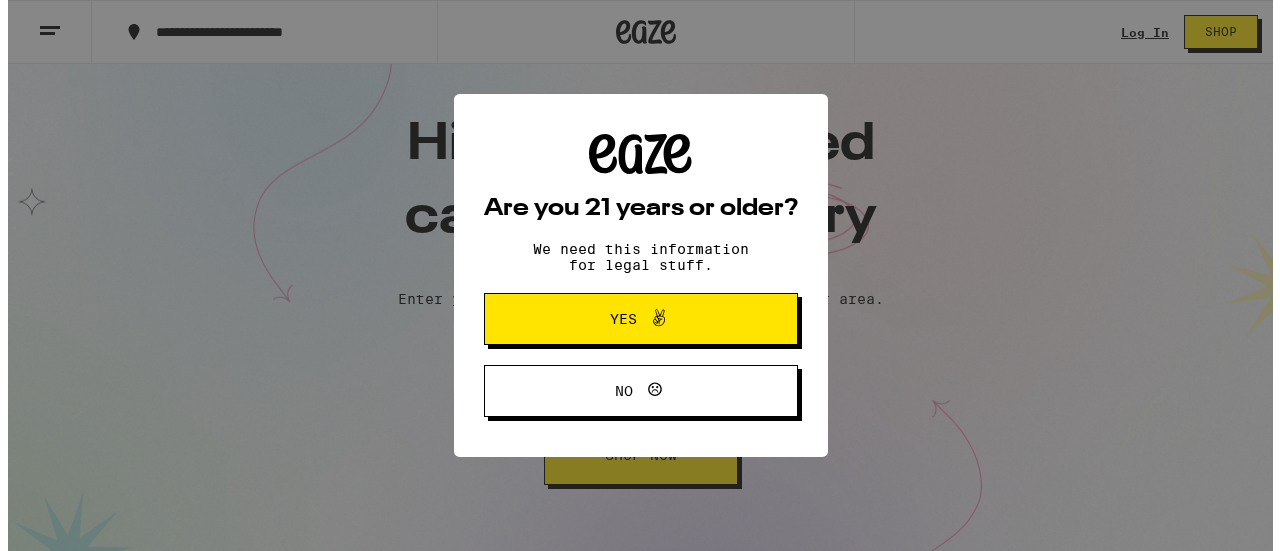 scroll, scrollTop: 0, scrollLeft: 0, axis: both 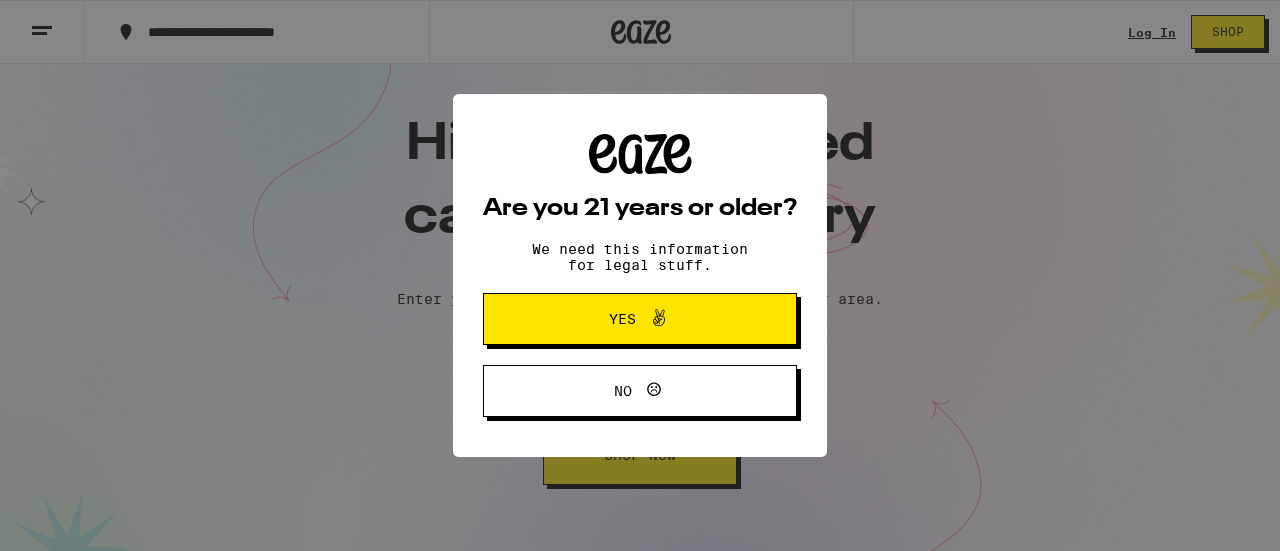 click on "Are you 21 years or older? We need this information for legal stuff. Yes No" at bounding box center [640, 275] 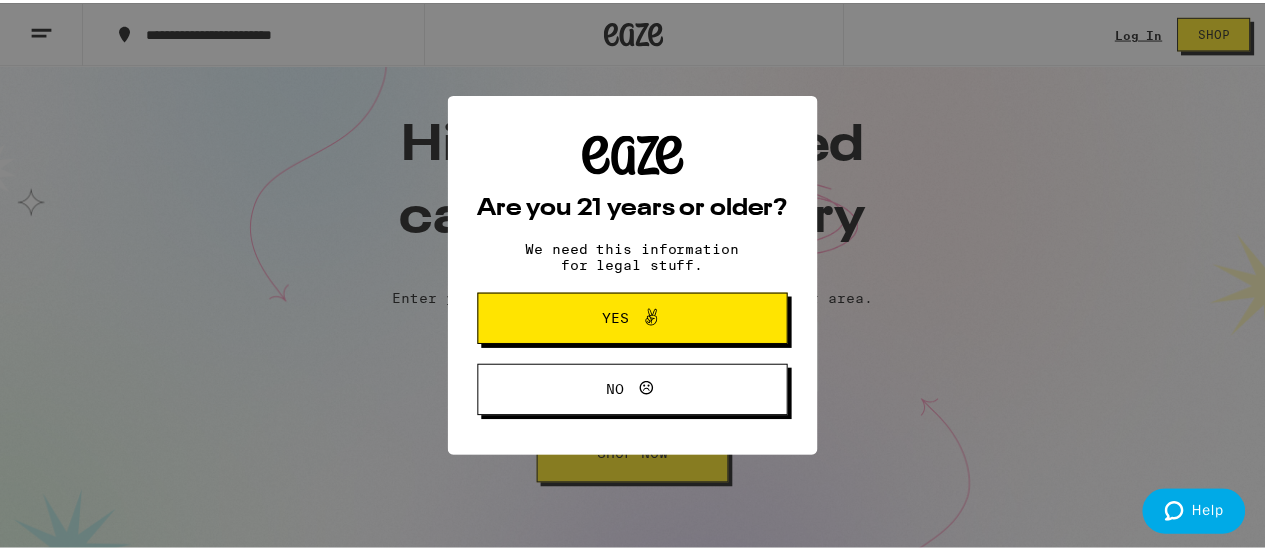 scroll, scrollTop: 0, scrollLeft: 0, axis: both 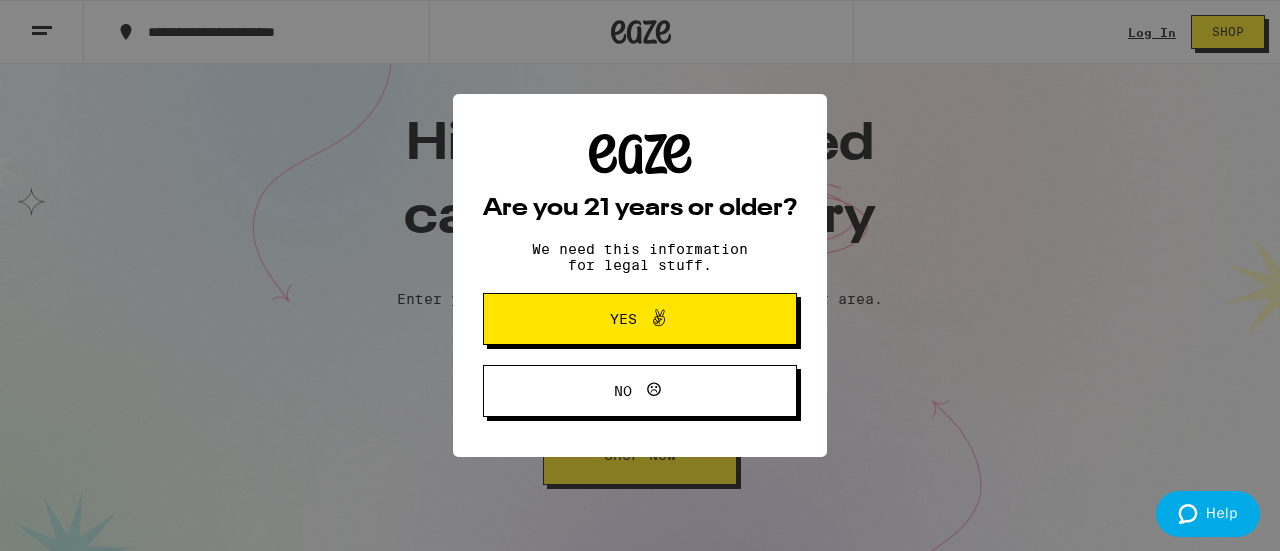 click on "Yes" at bounding box center (640, 319) 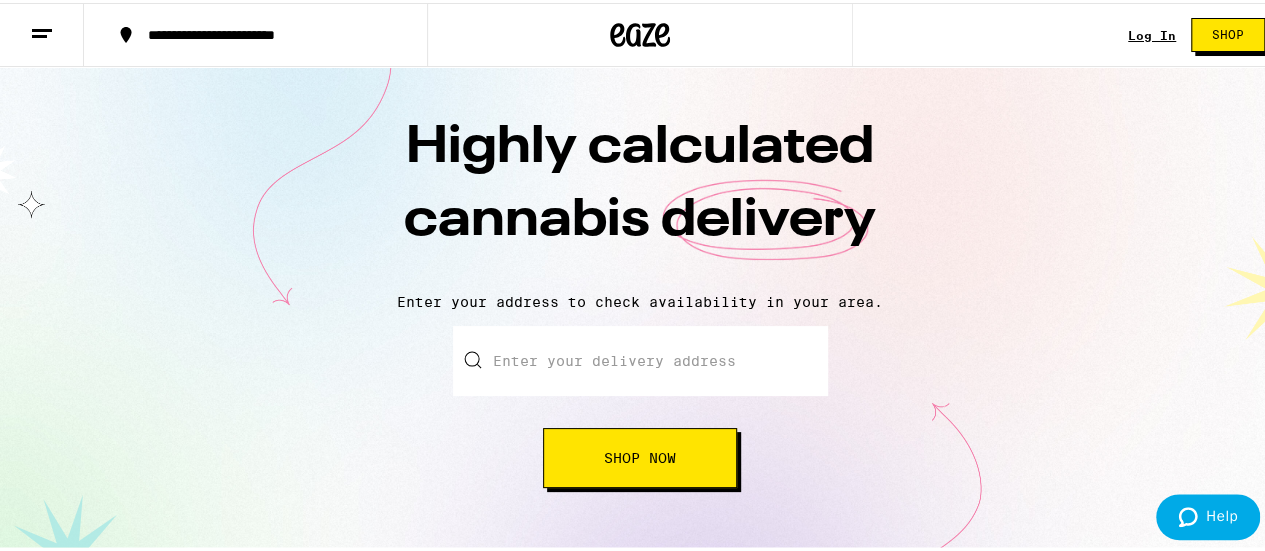 click on "Enter your delivery address" at bounding box center (640, 358) 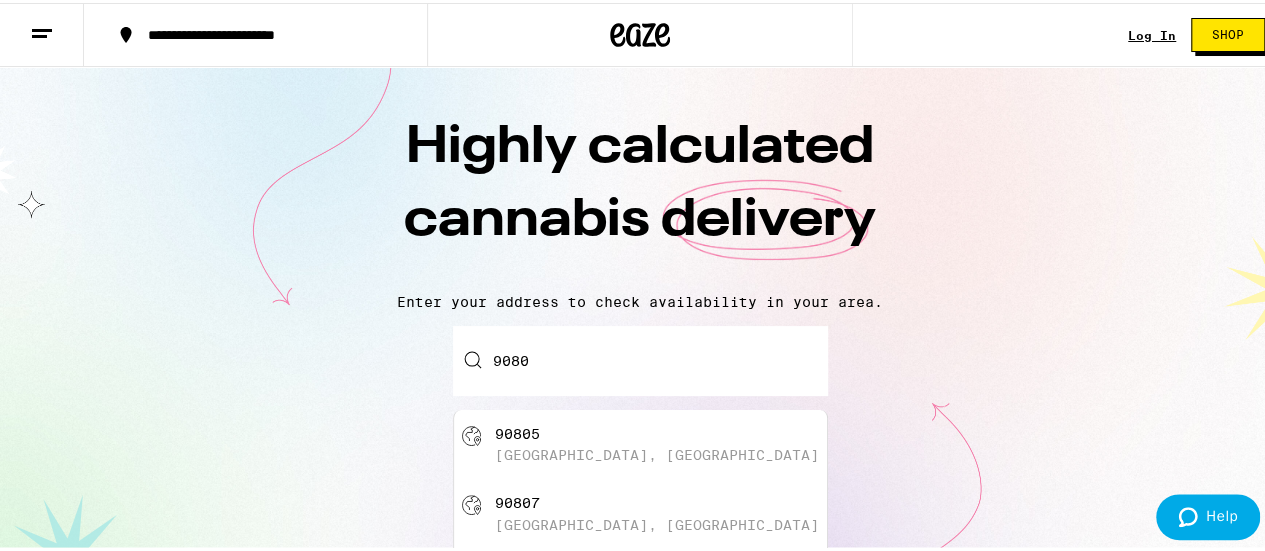 scroll, scrollTop: 0, scrollLeft: 0, axis: both 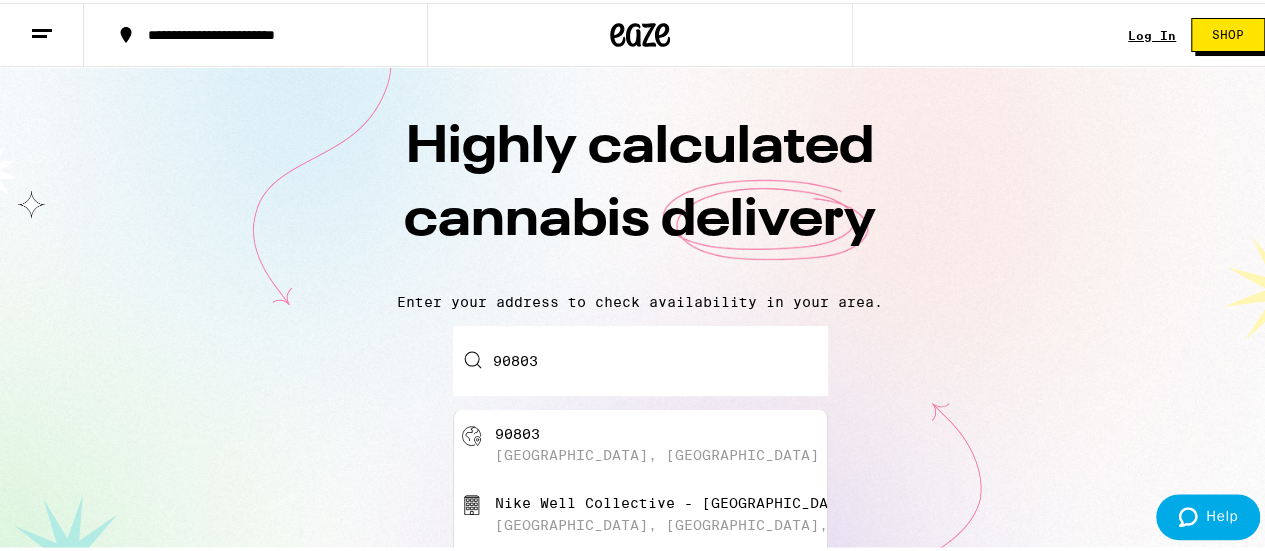 click on "90803 Long Beach, CA" at bounding box center (673, 442) 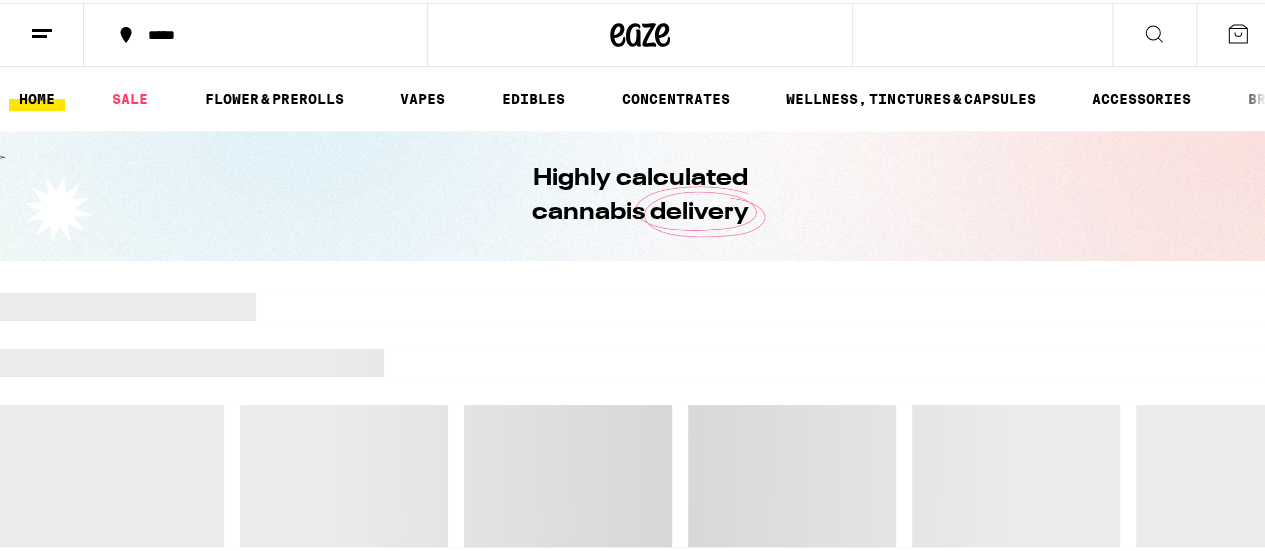 scroll, scrollTop: 0, scrollLeft: 0, axis: both 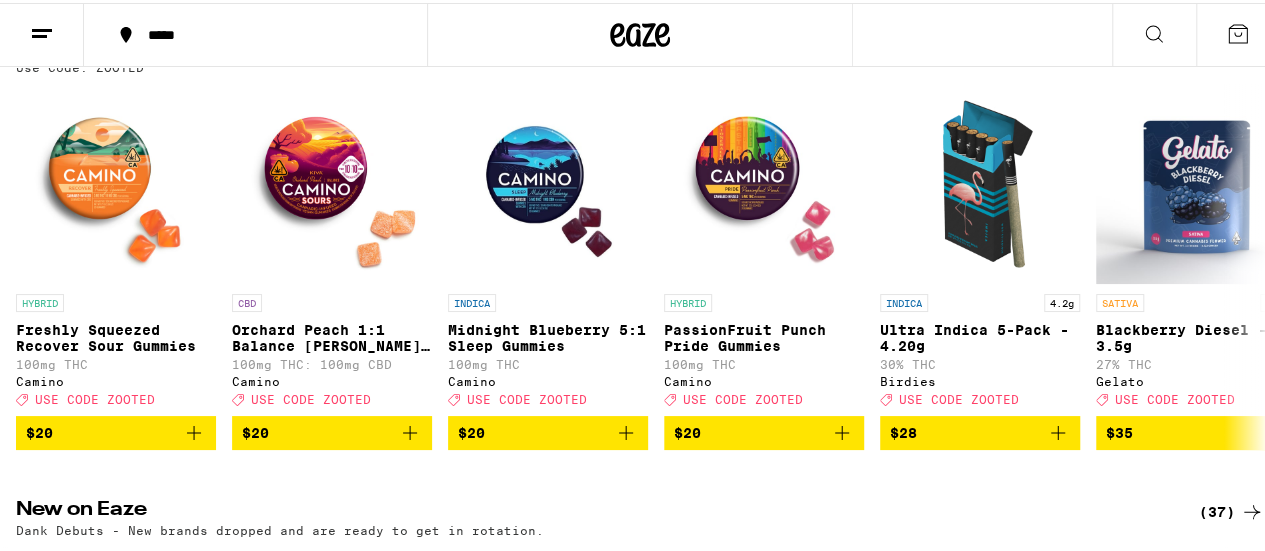 click on "$20" at bounding box center [764, 430] 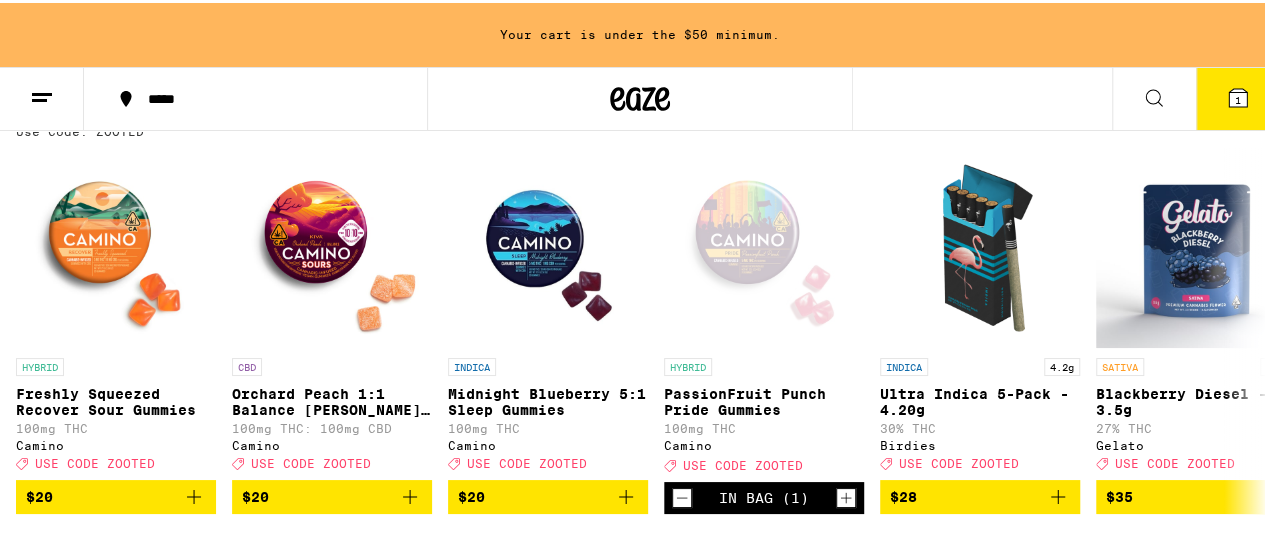 scroll, scrollTop: 320, scrollLeft: 0, axis: vertical 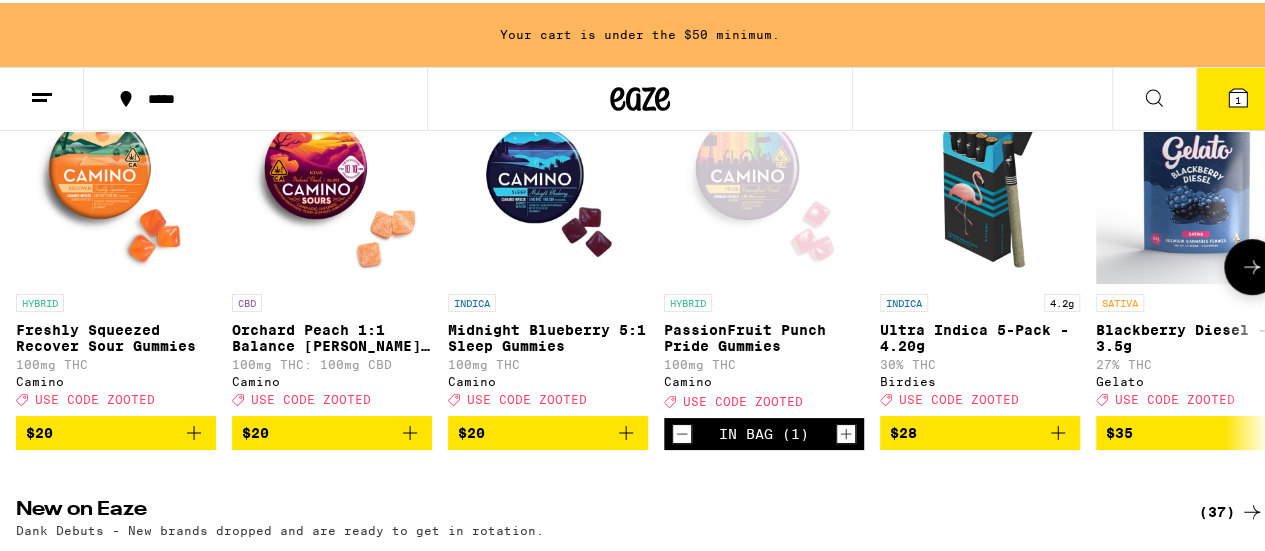 click 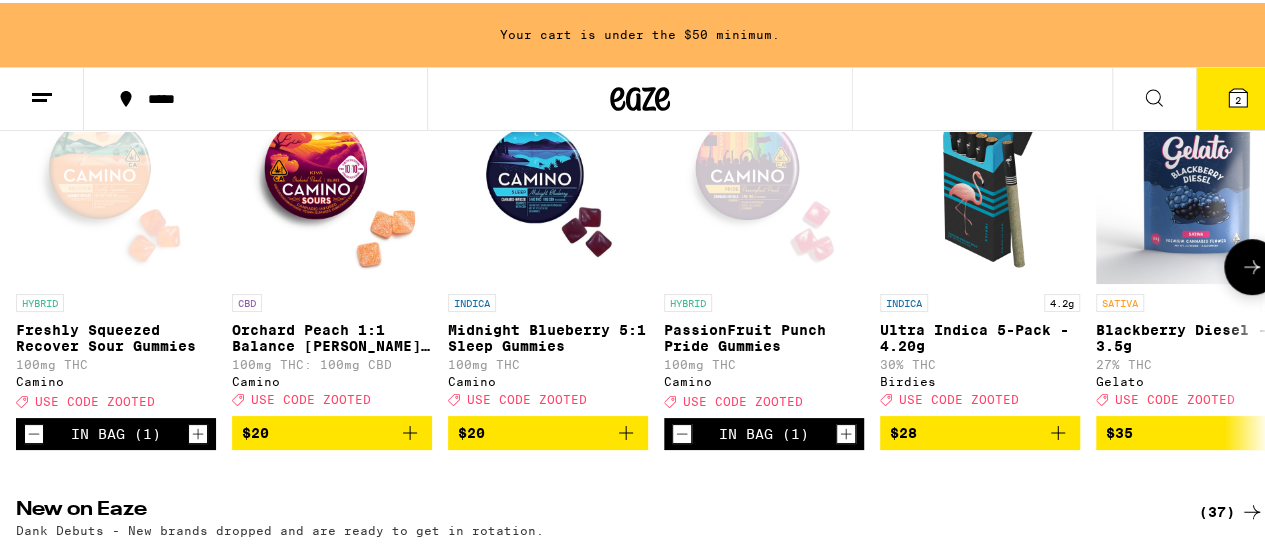 click 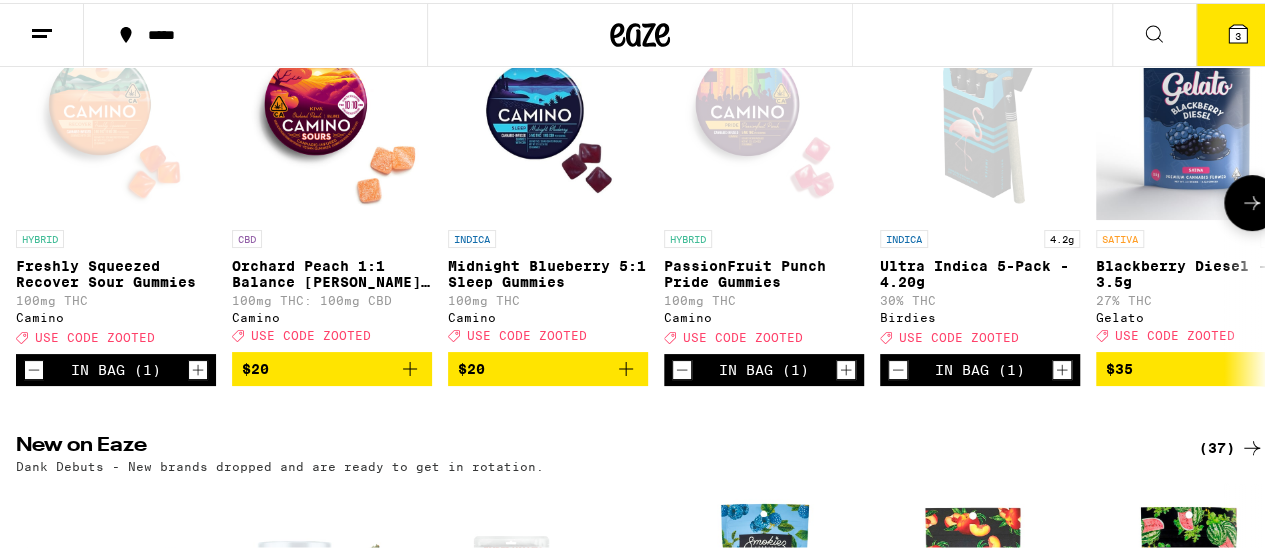 scroll, scrollTop: 256, scrollLeft: 0, axis: vertical 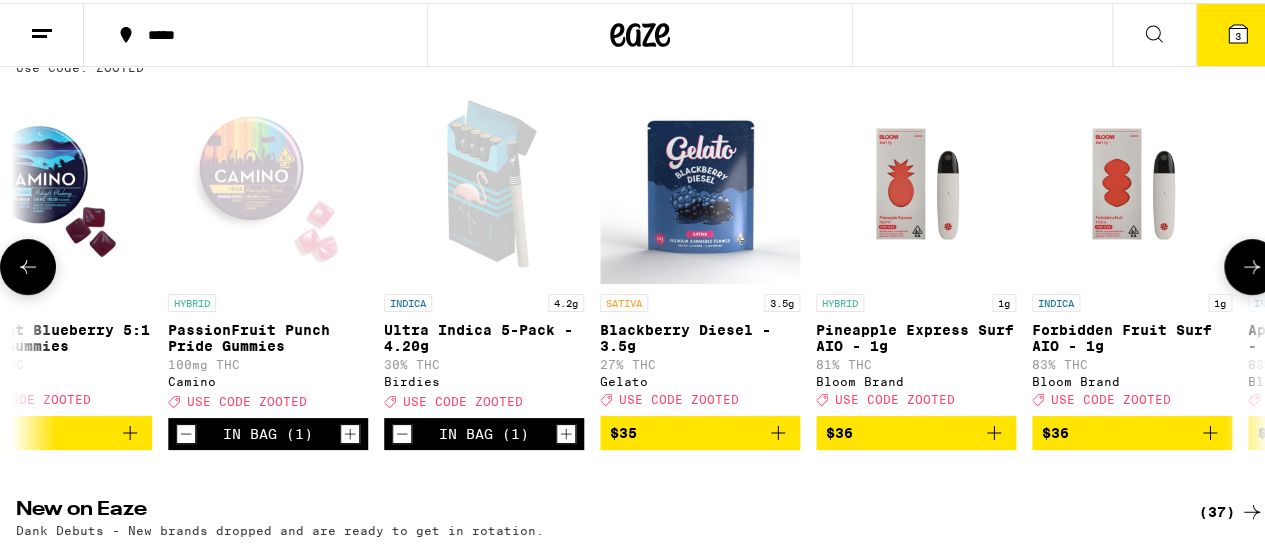 click 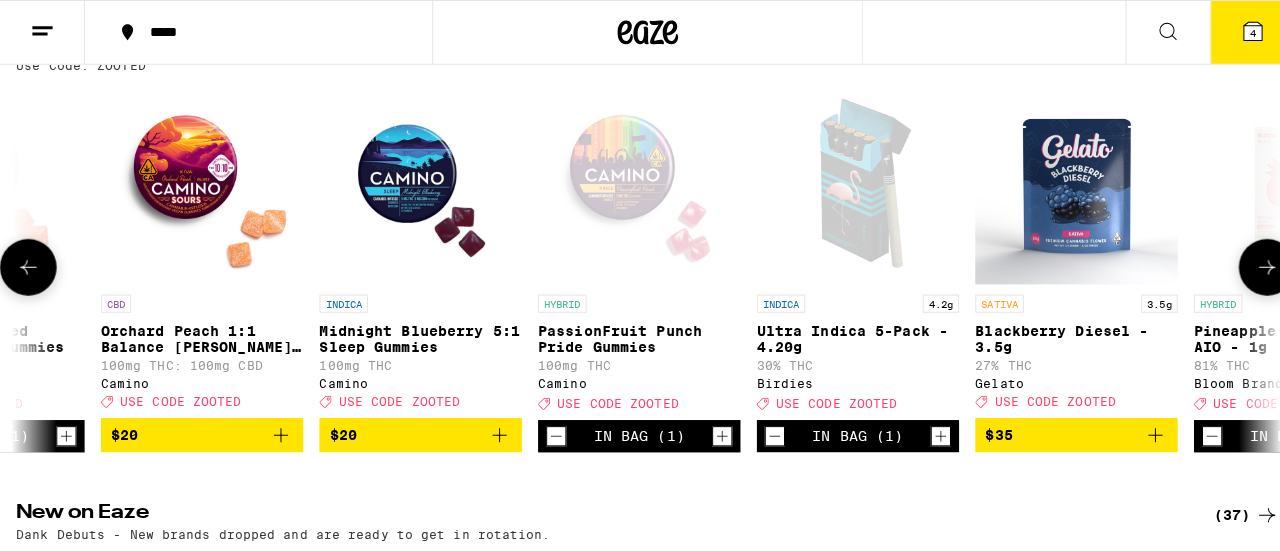 scroll, scrollTop: 0, scrollLeft: 112, axis: horizontal 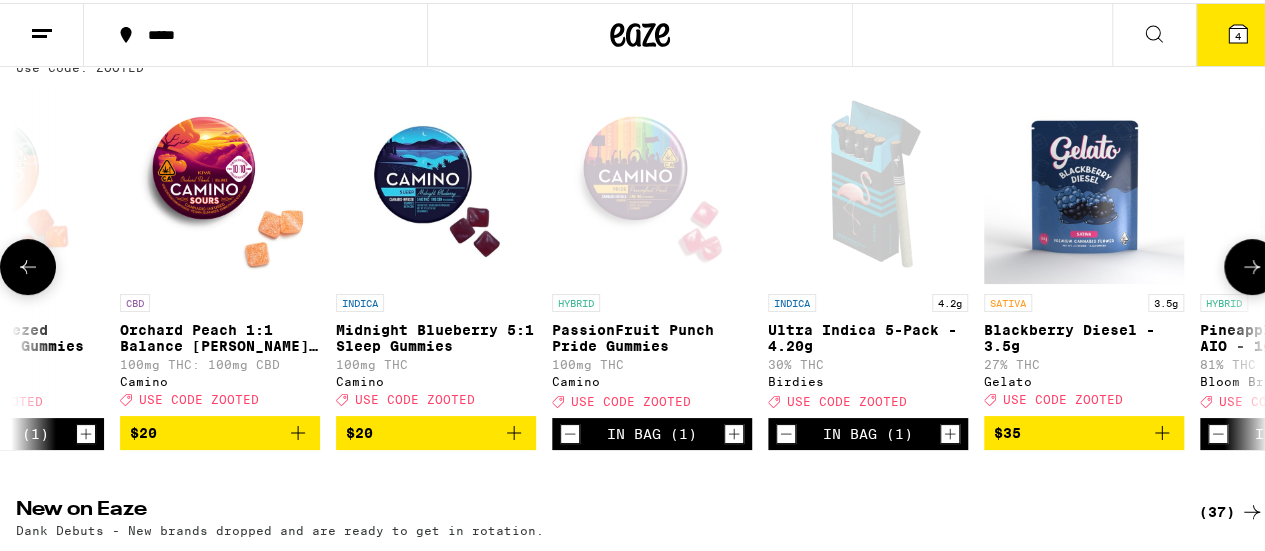 click at bounding box center (652, 181) 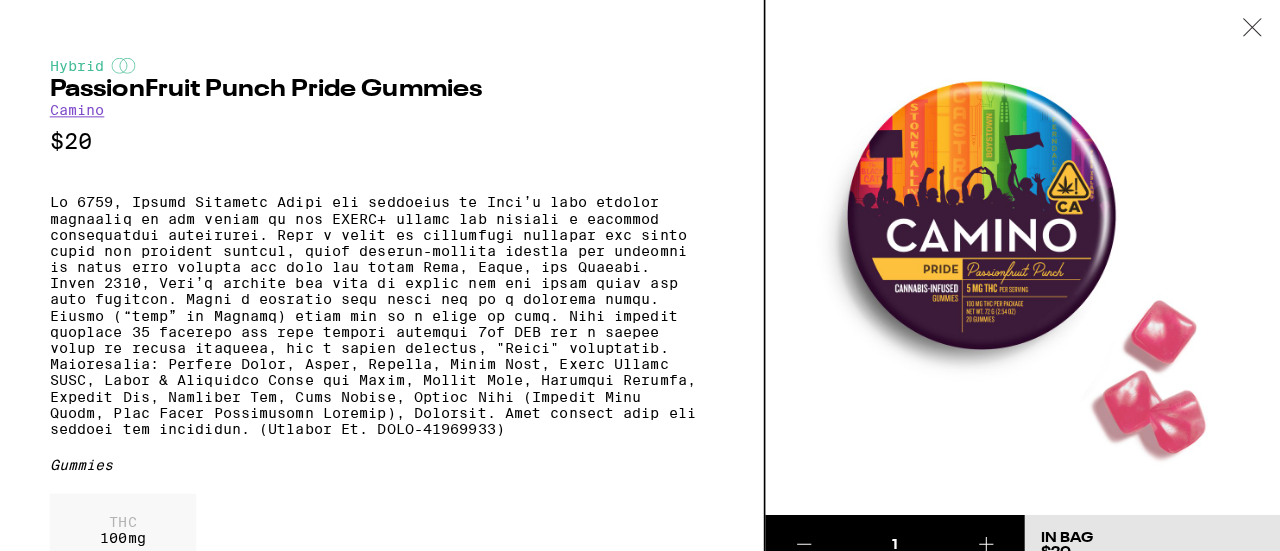 scroll, scrollTop: 256, scrollLeft: 0, axis: vertical 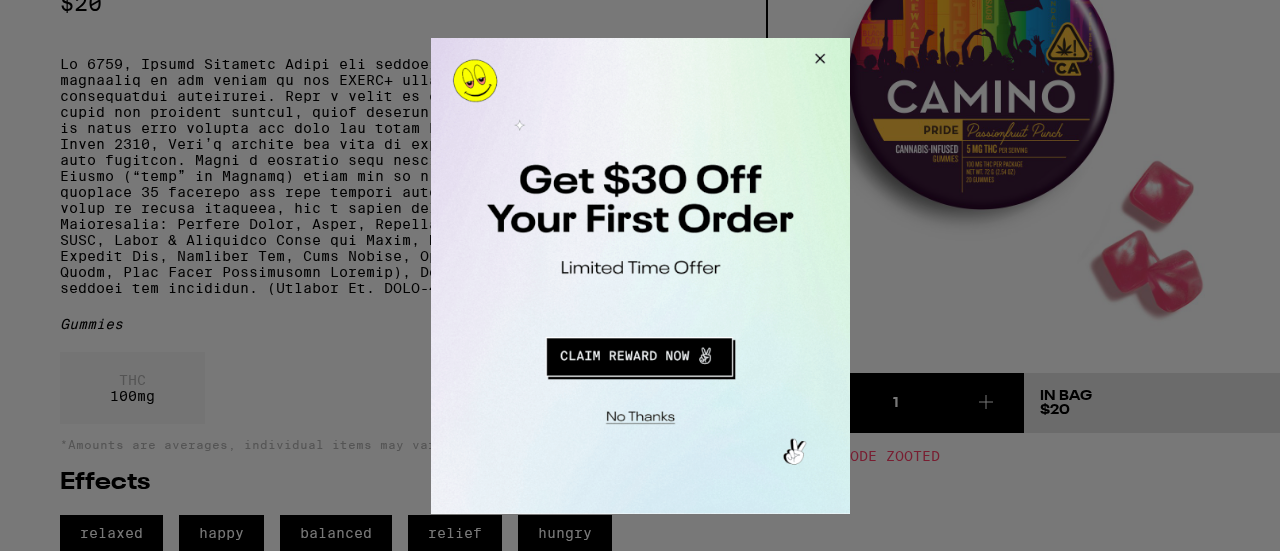 click at bounding box center [638, 353] 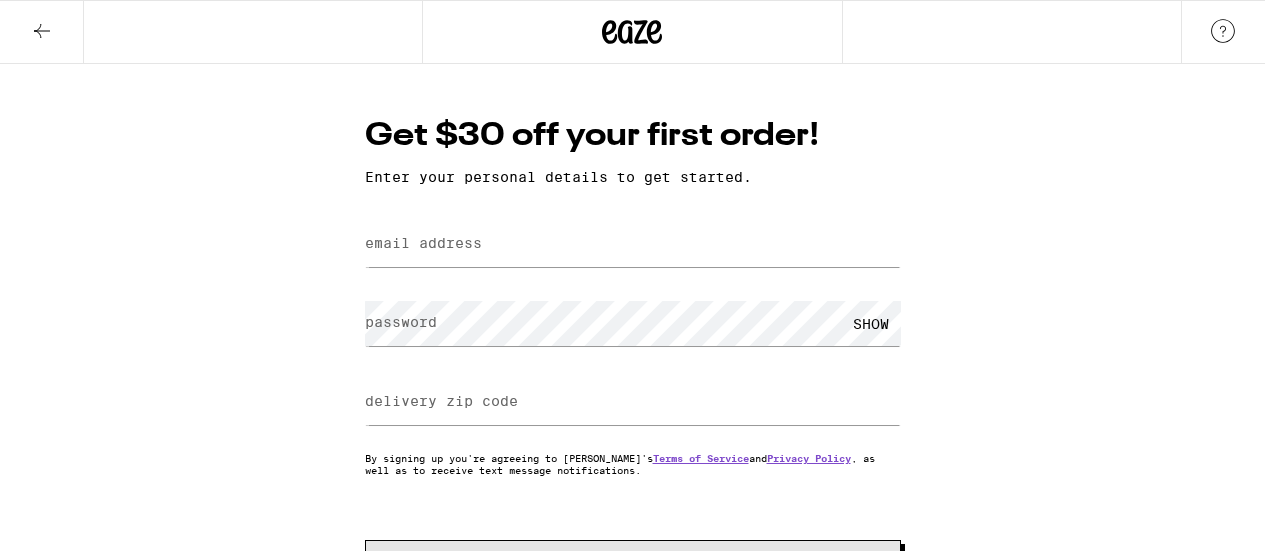 scroll, scrollTop: 0, scrollLeft: 0, axis: both 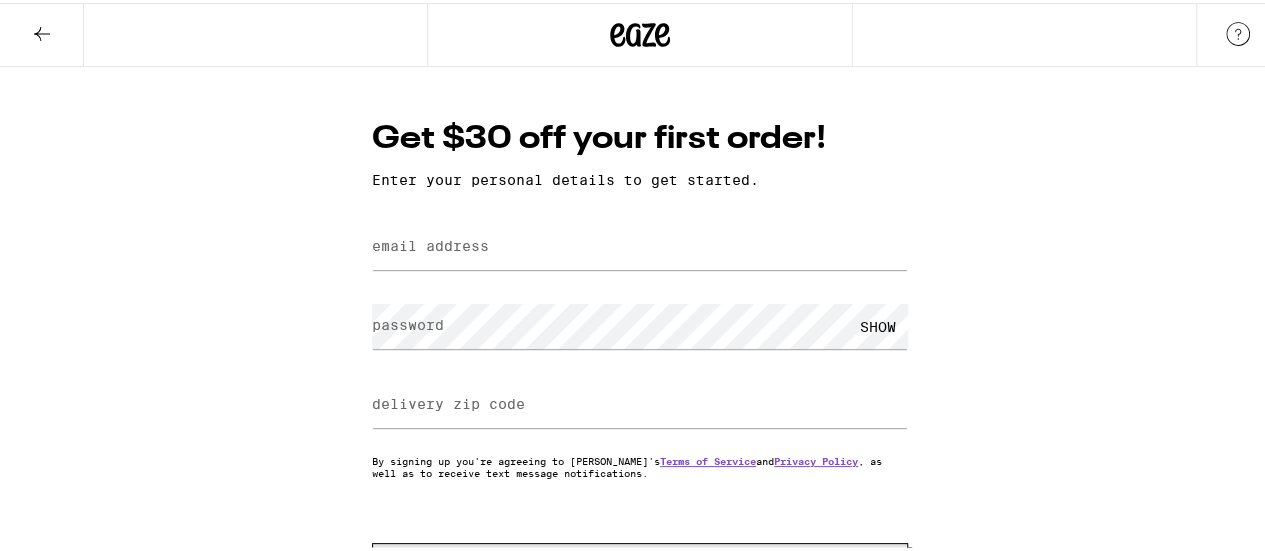 click at bounding box center [42, 32] 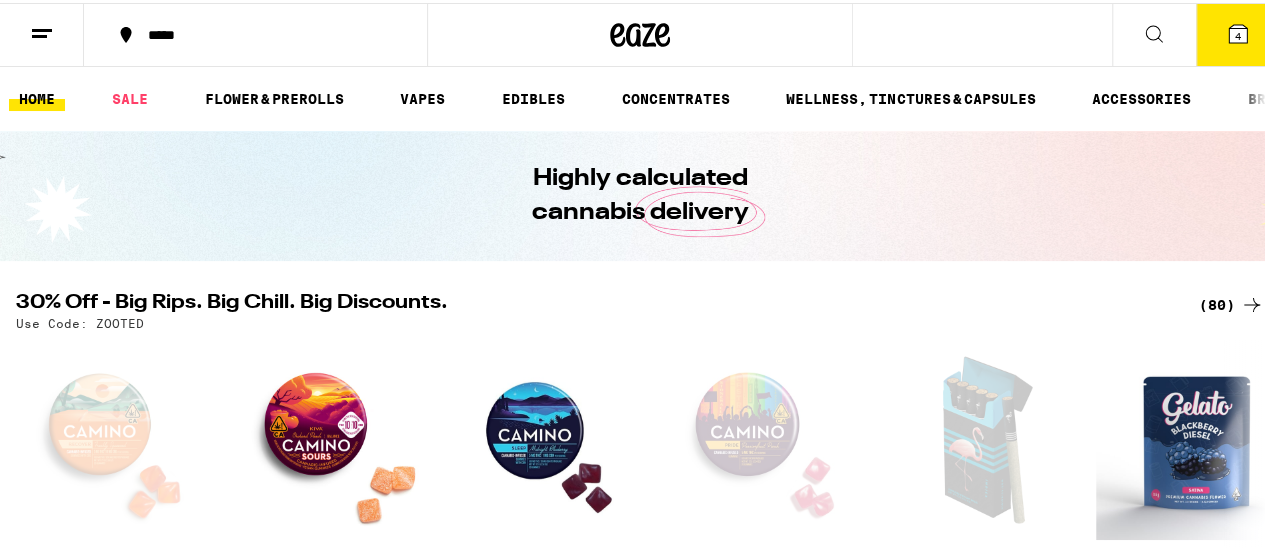 scroll, scrollTop: 0, scrollLeft: 0, axis: both 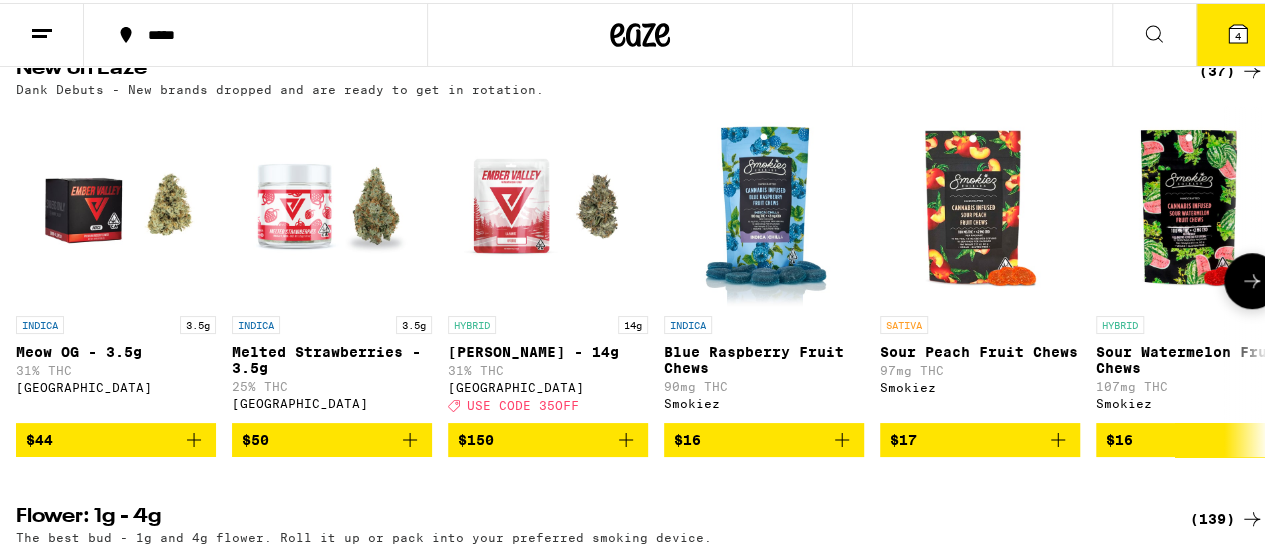 click 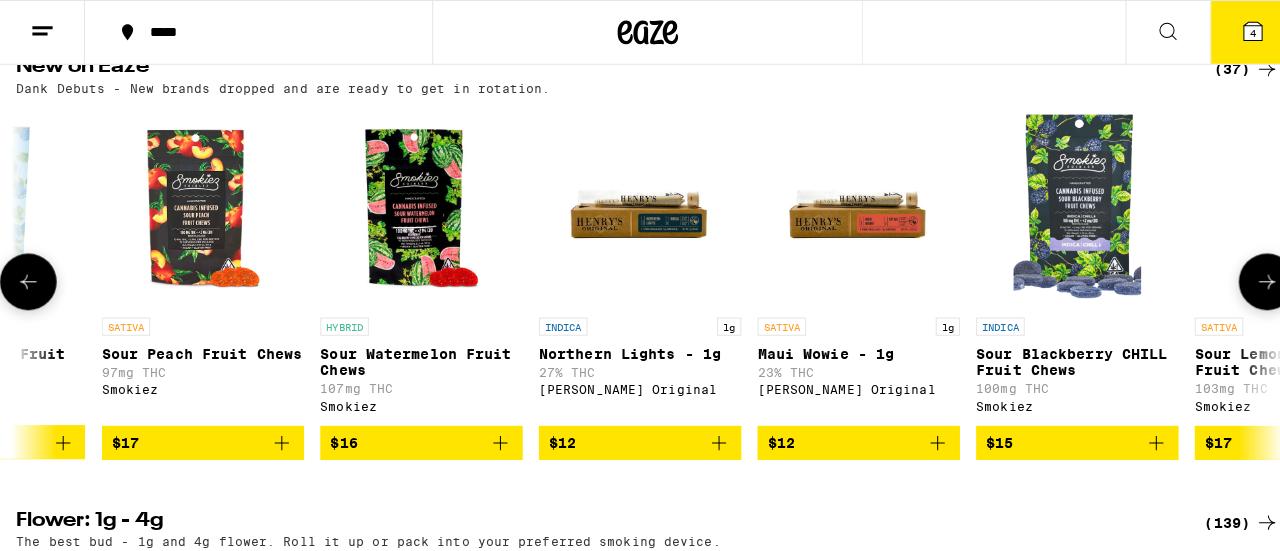 scroll, scrollTop: 0, scrollLeft: 1015, axis: horizontal 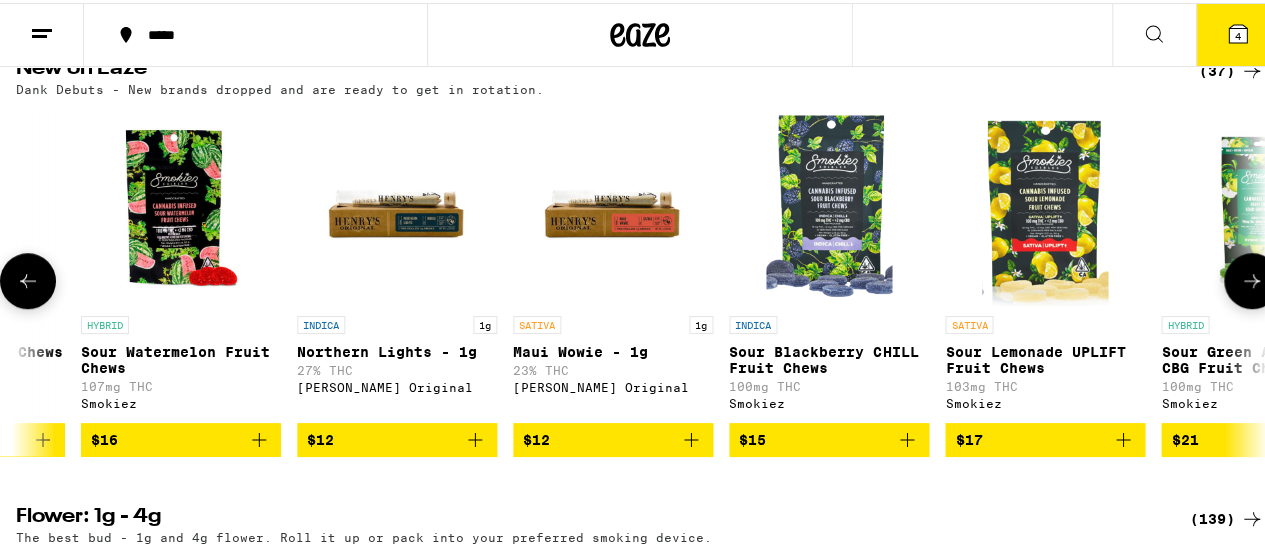 click at bounding box center (181, 203) 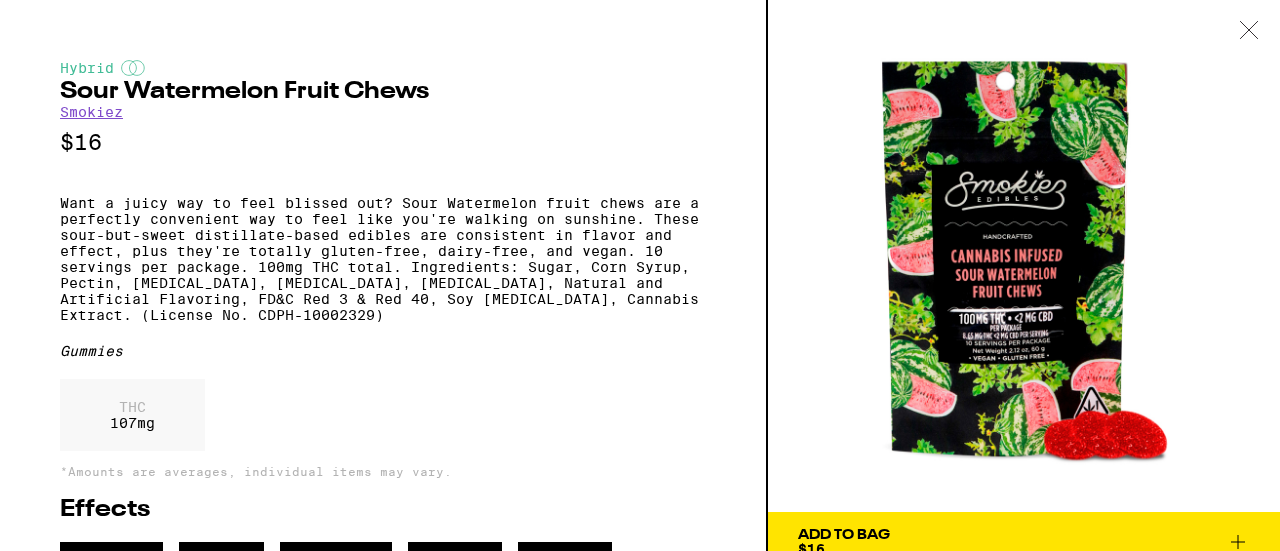 scroll, scrollTop: 70, scrollLeft: 0, axis: vertical 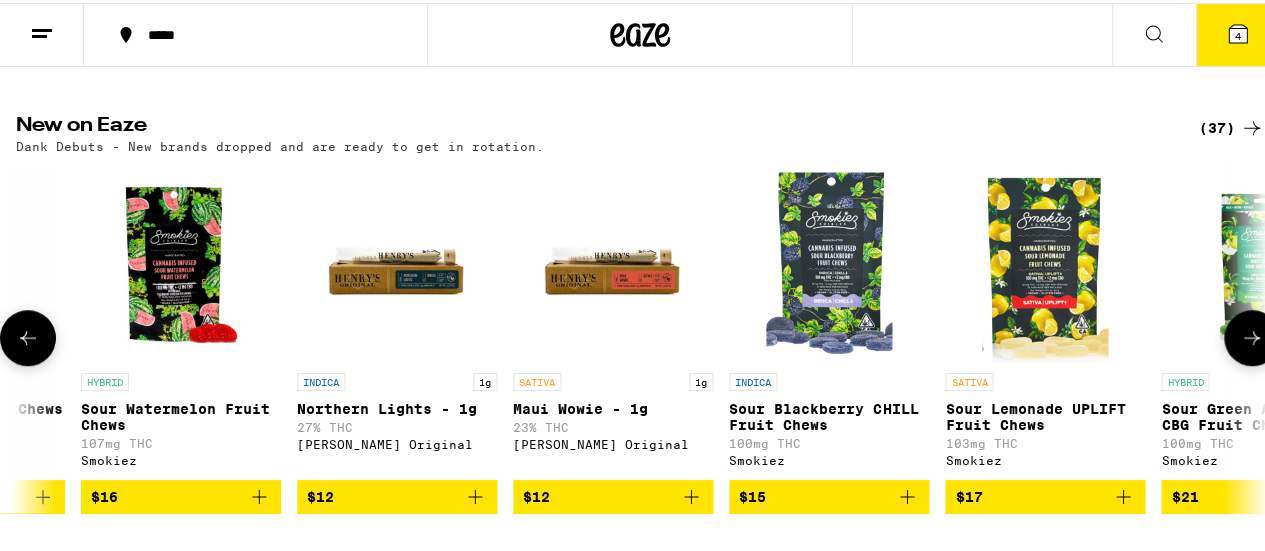 click at bounding box center (181, 260) 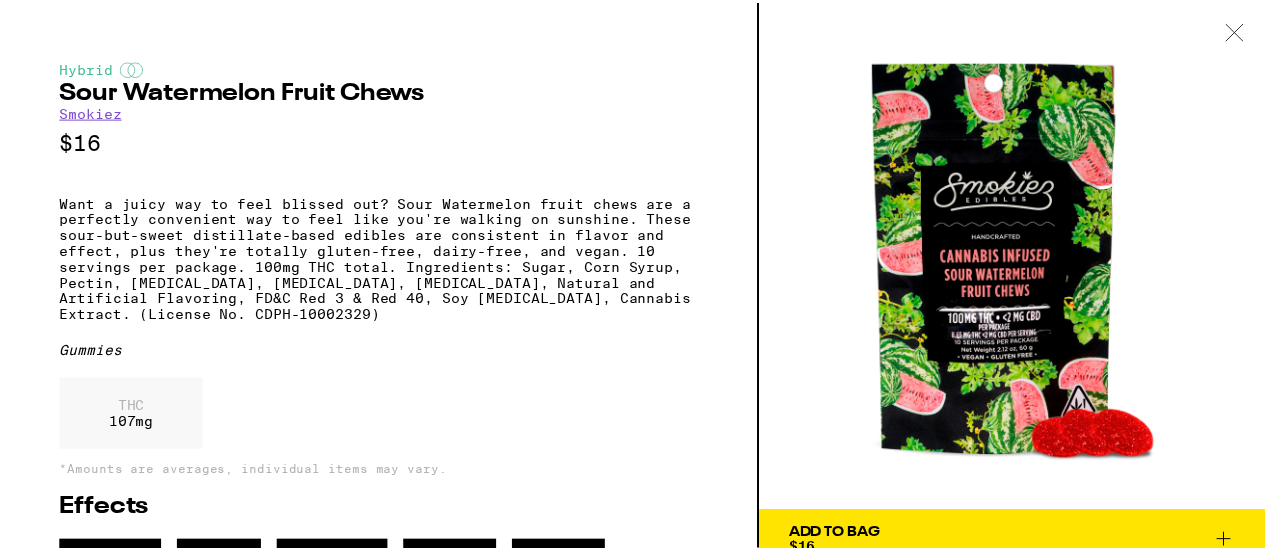 scroll, scrollTop: 70, scrollLeft: 0, axis: vertical 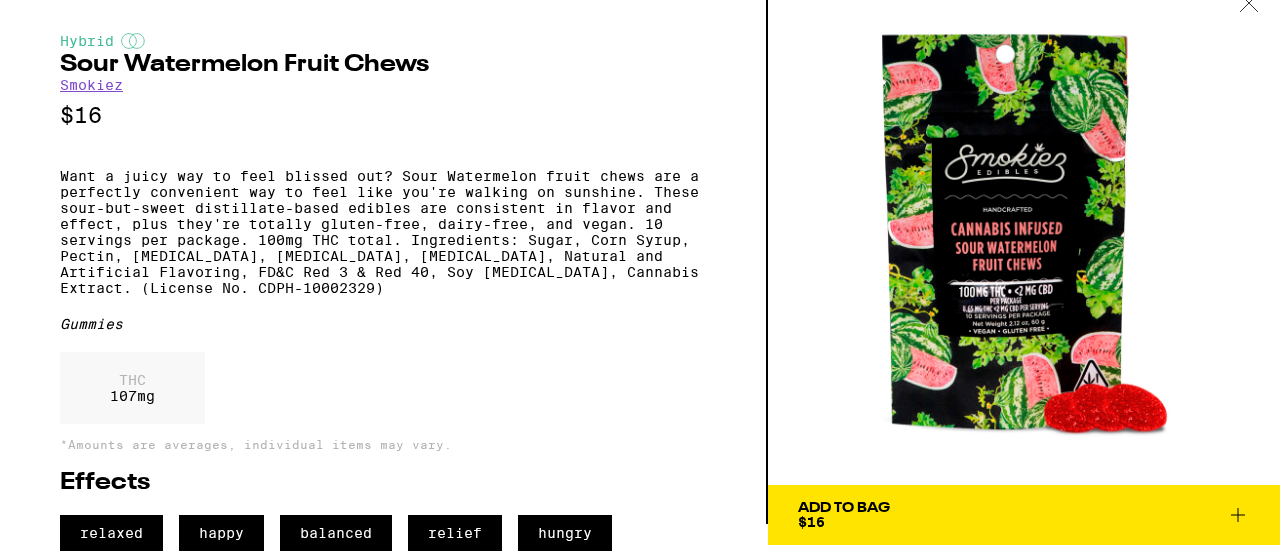 click on "Add To Bag $16" at bounding box center [1024, 515] 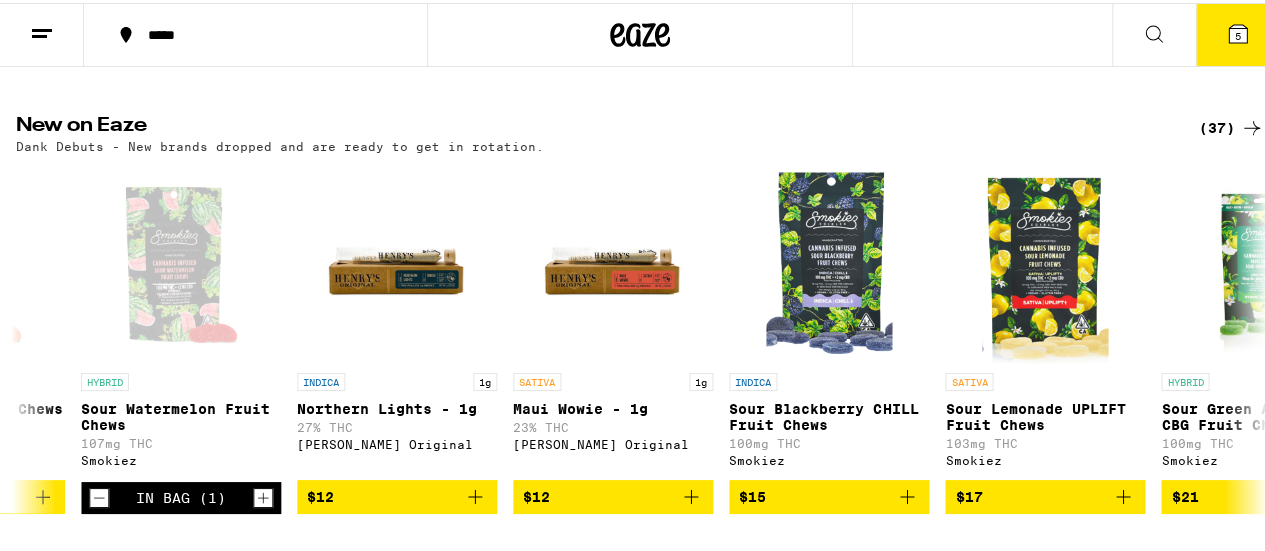click 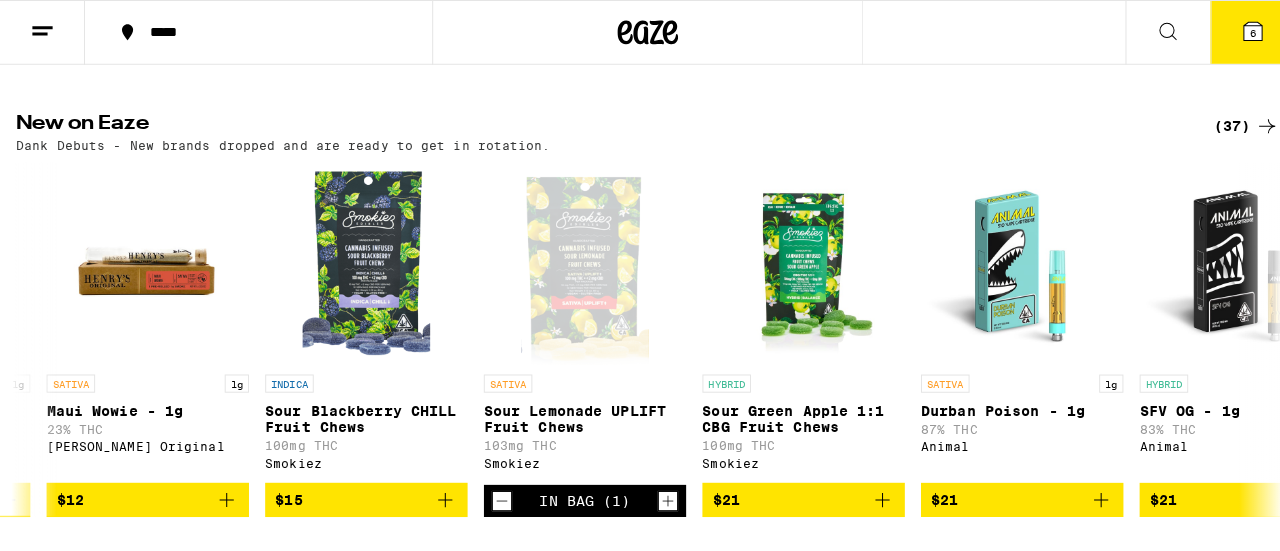 scroll, scrollTop: 0, scrollLeft: 1642, axis: horizontal 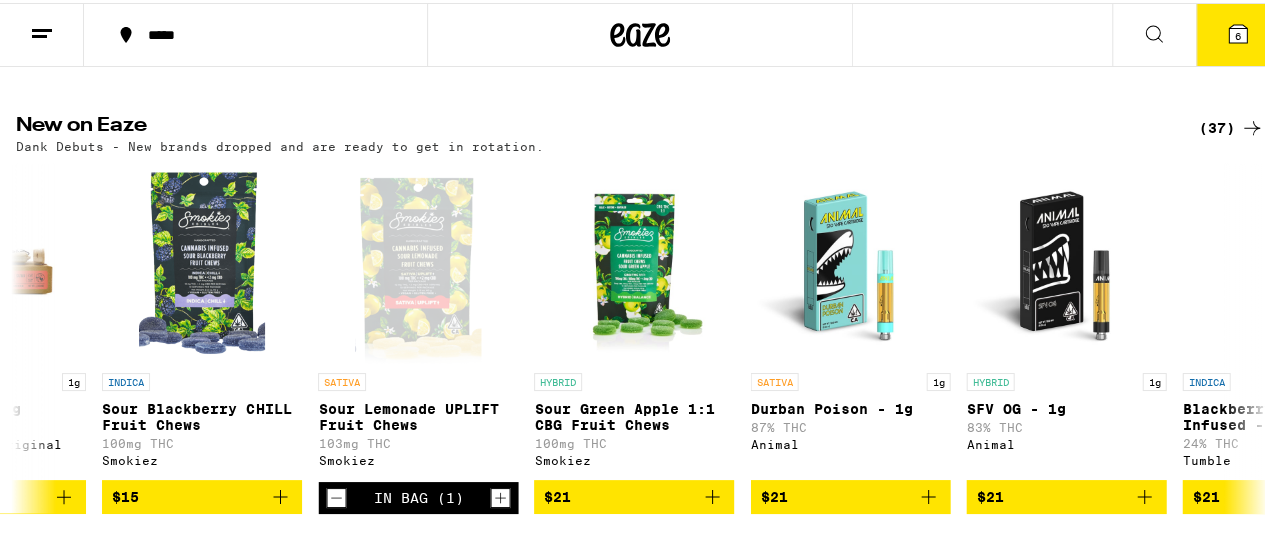 click at bounding box center (850, 260) 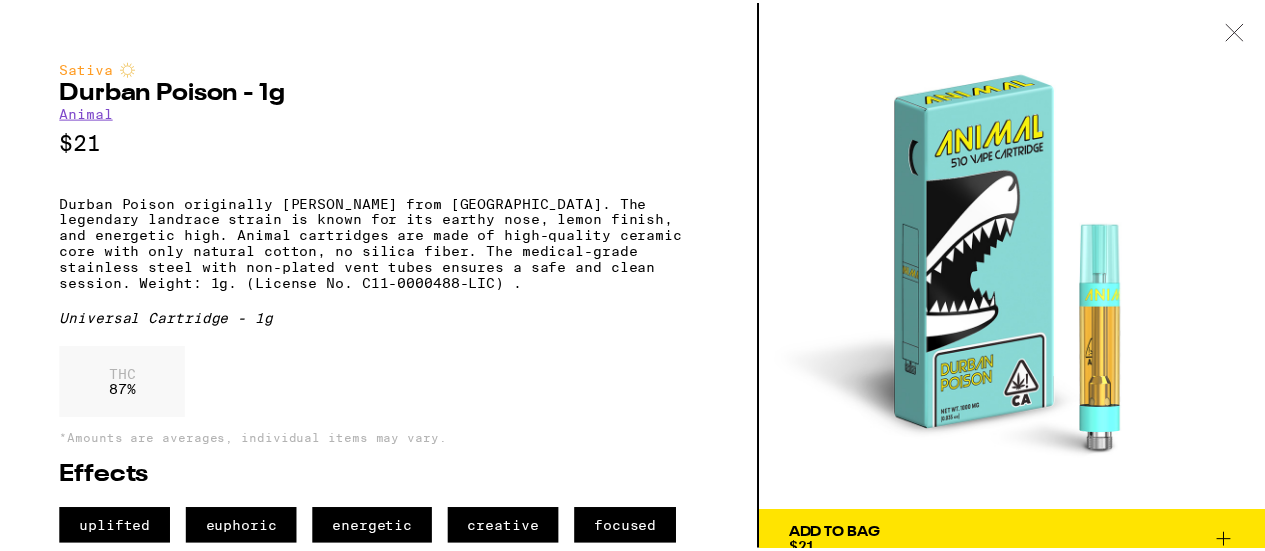 scroll, scrollTop: 33, scrollLeft: 0, axis: vertical 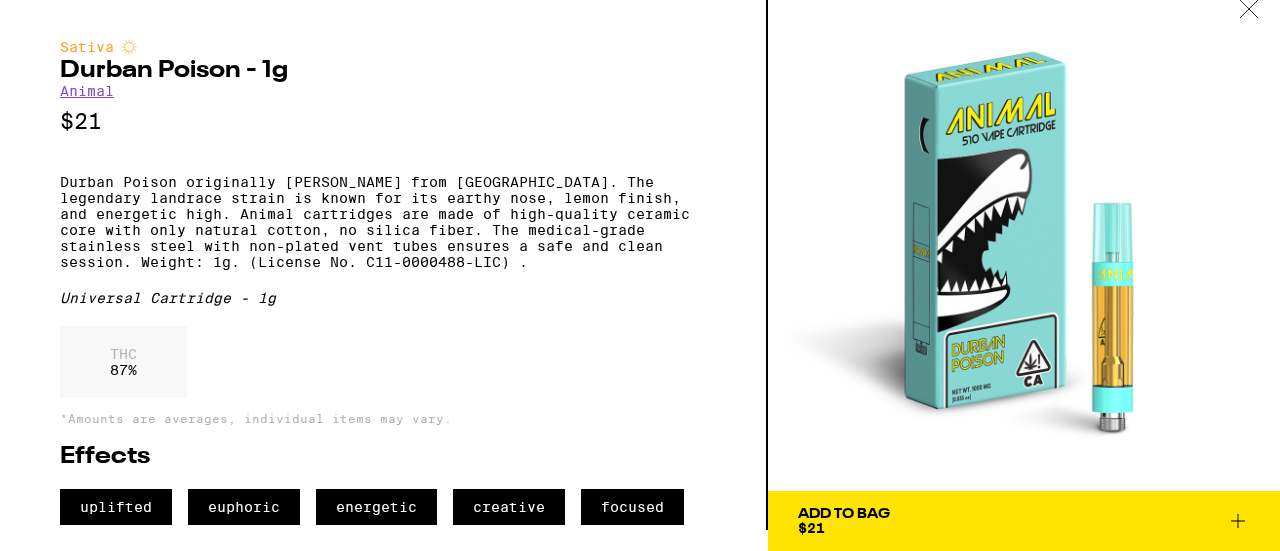 click on "Add To Bag $21" at bounding box center [1024, 521] 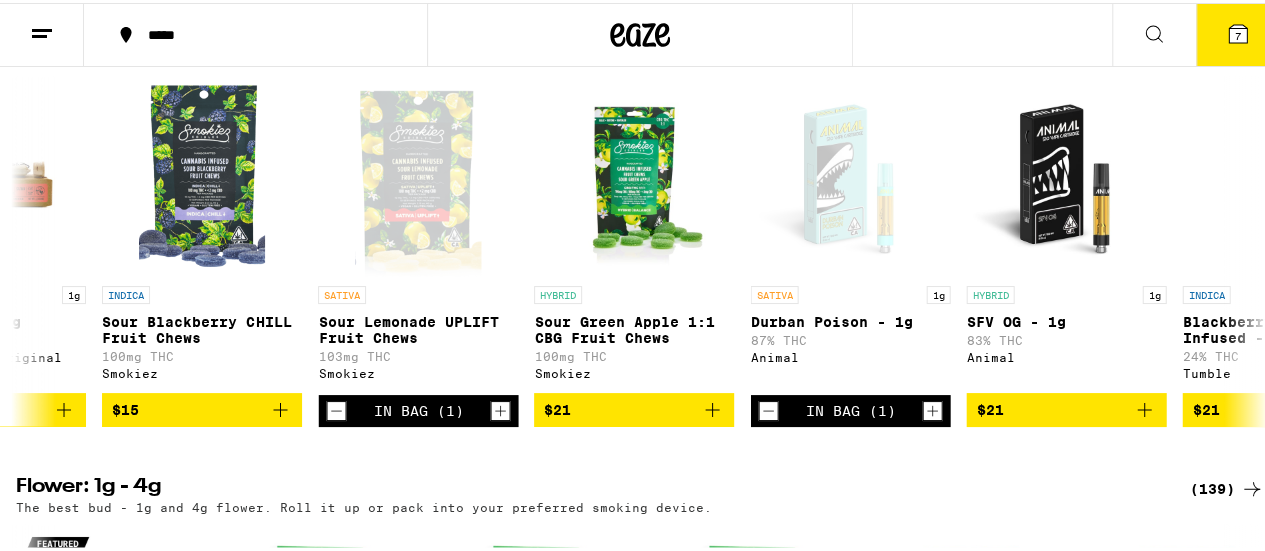 scroll, scrollTop: 650, scrollLeft: 0, axis: vertical 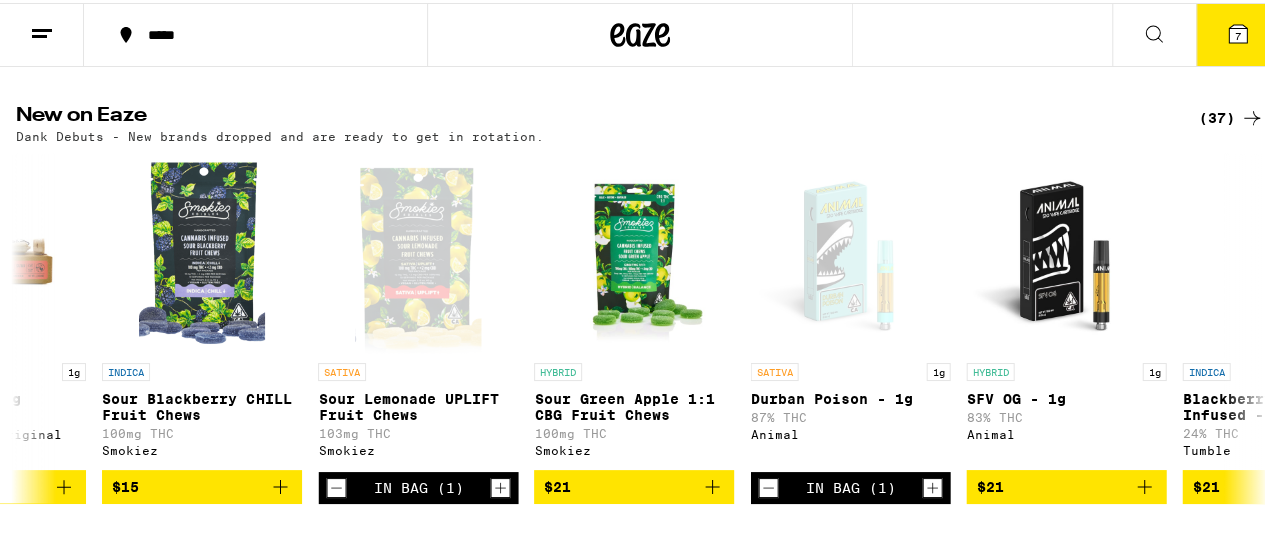 click on "(37)" at bounding box center (1231, 115) 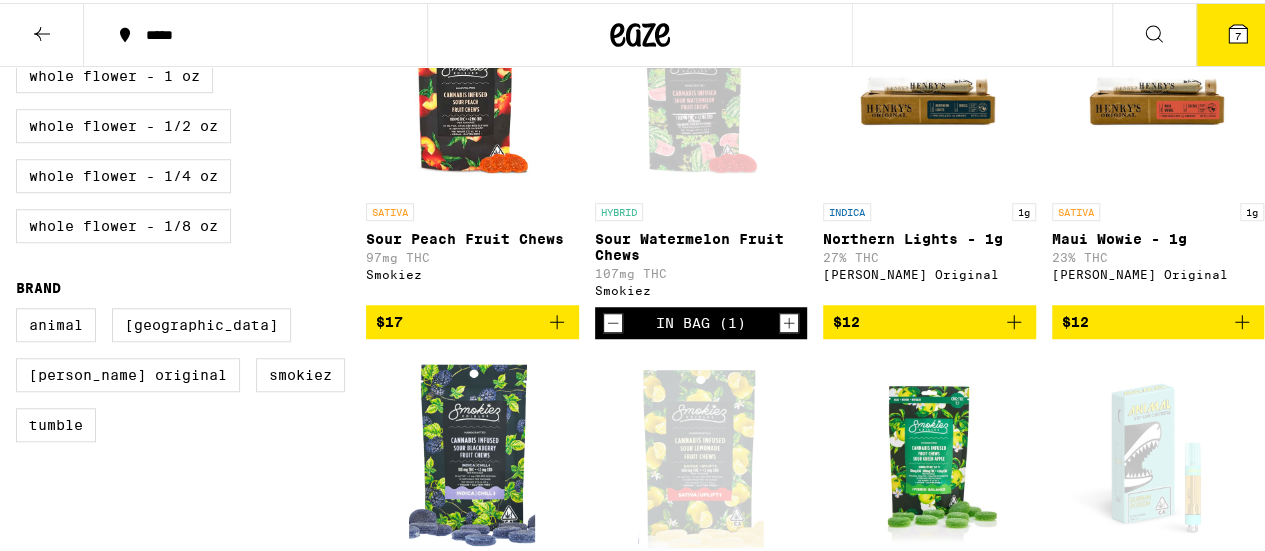 click on "New on Eaze Dank Debuts - New brands dropped and are ready to get in rotation." at bounding box center [640, -521] 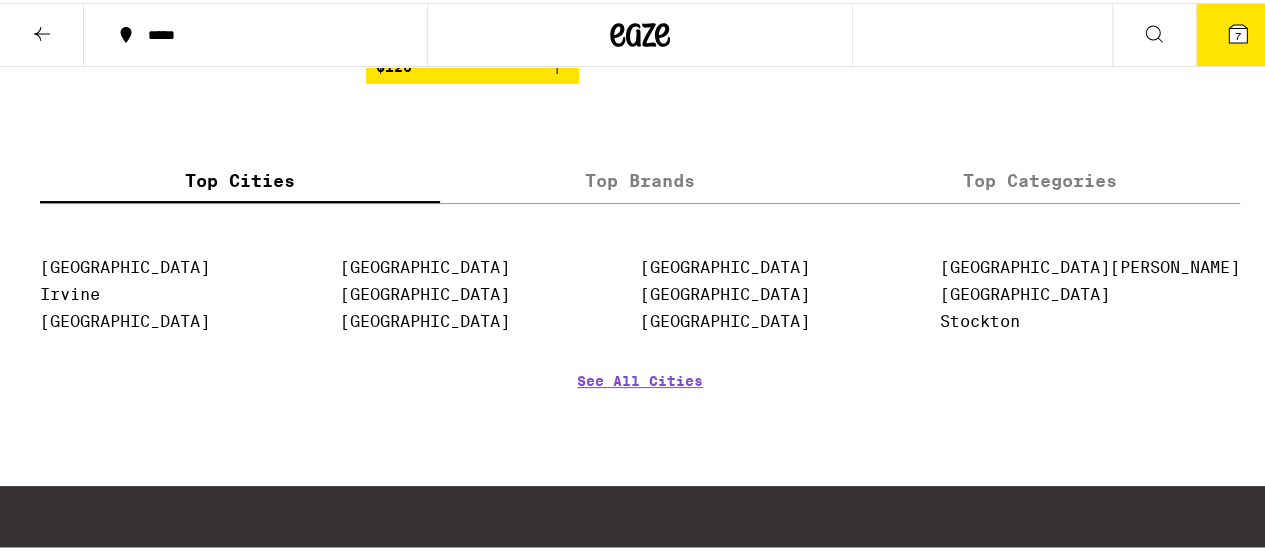 scroll, scrollTop: 3791, scrollLeft: 0, axis: vertical 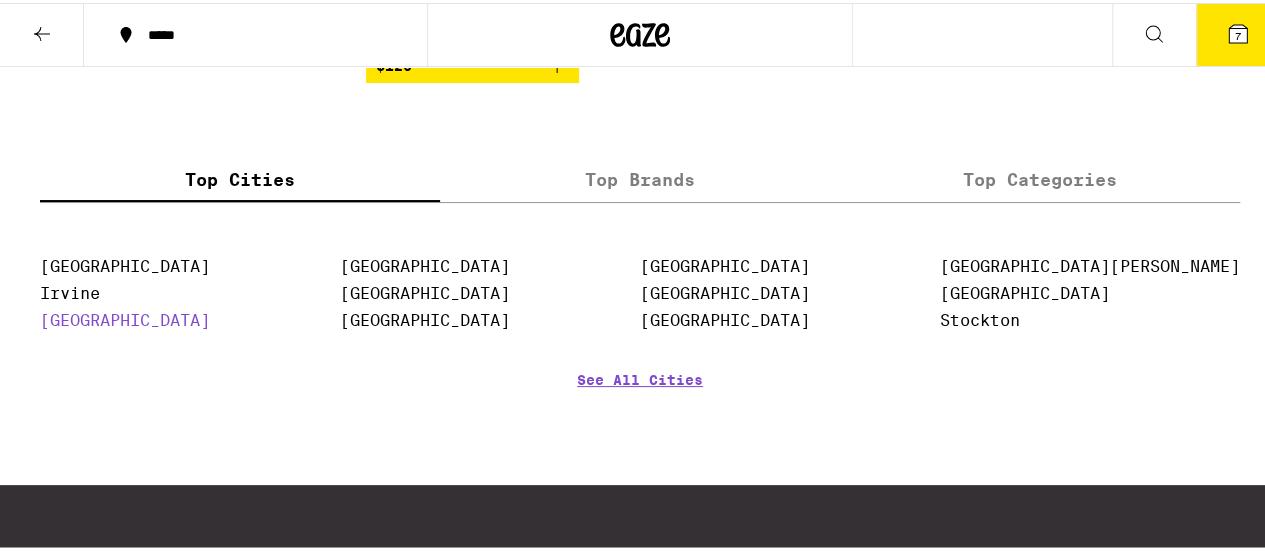 click on "Long Beach" at bounding box center (125, 317) 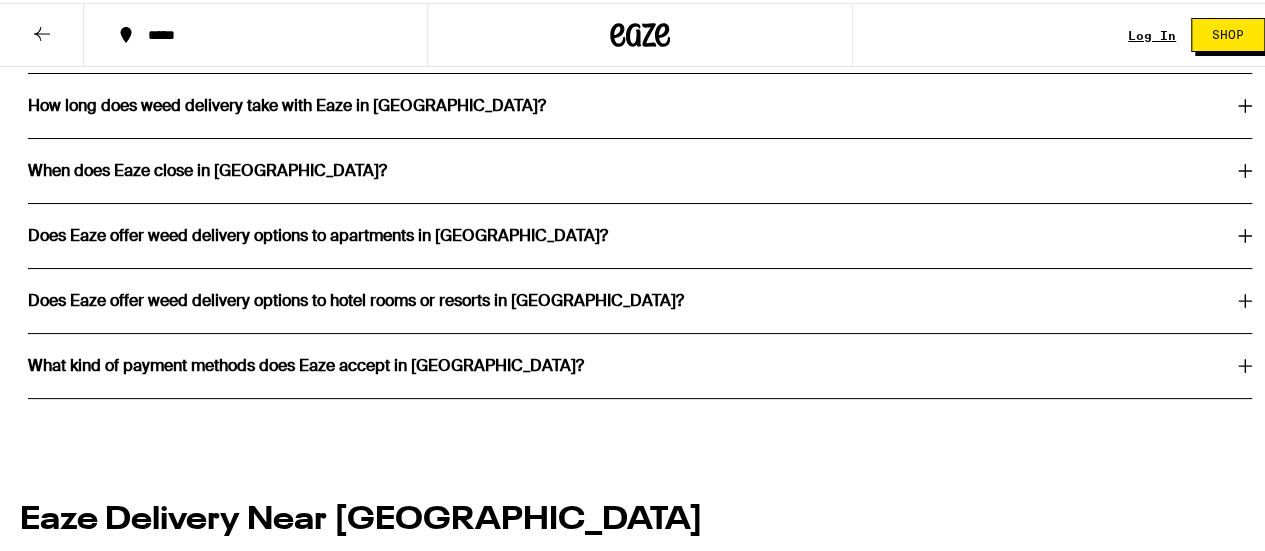scroll, scrollTop: 0, scrollLeft: 0, axis: both 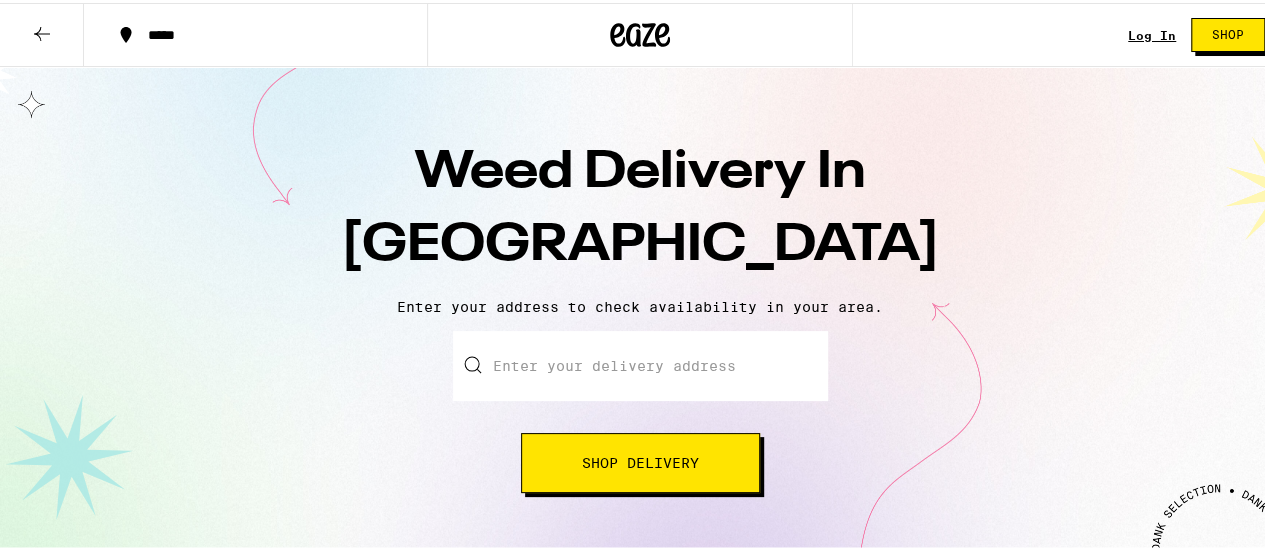 click on "Enter your delivery address" at bounding box center [640, 363] 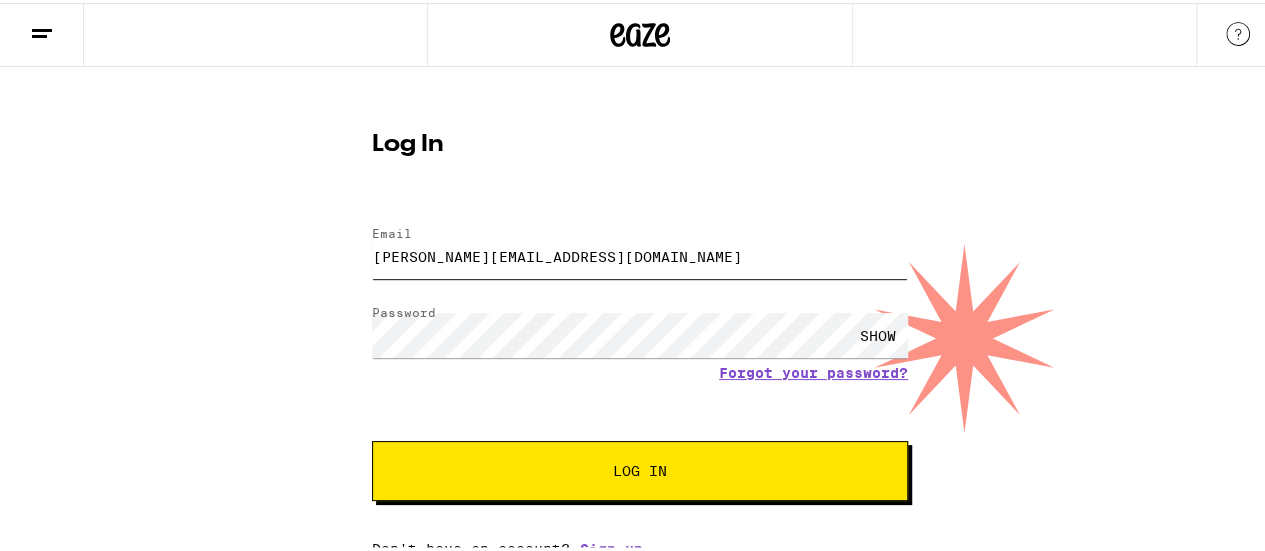 type on "maggiemprice@gmail.com" 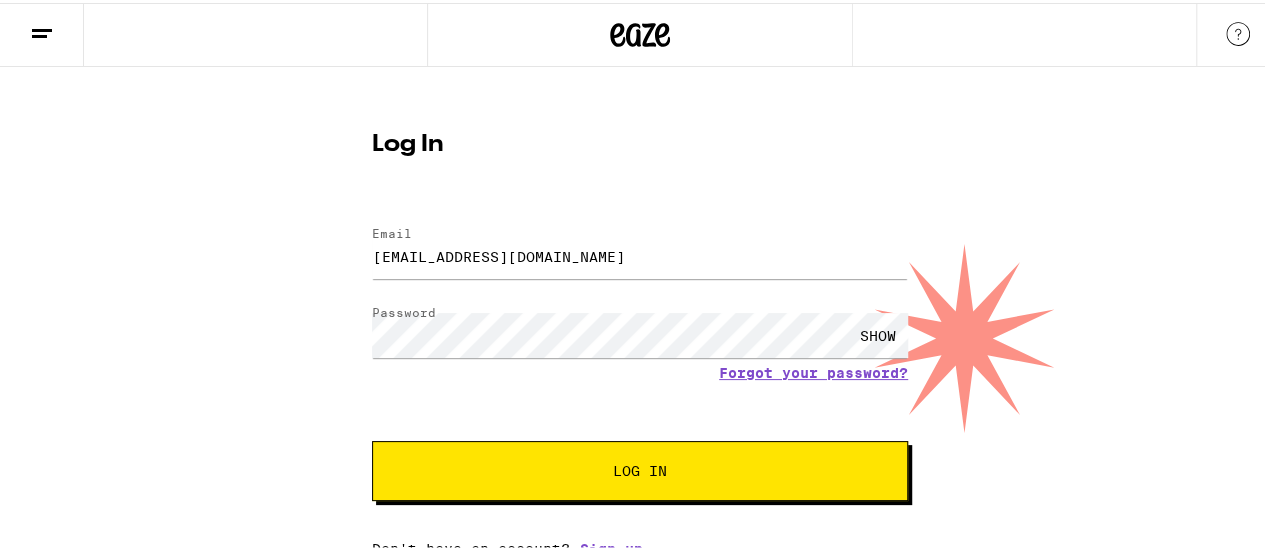 click on "Log In" at bounding box center [640, 468] 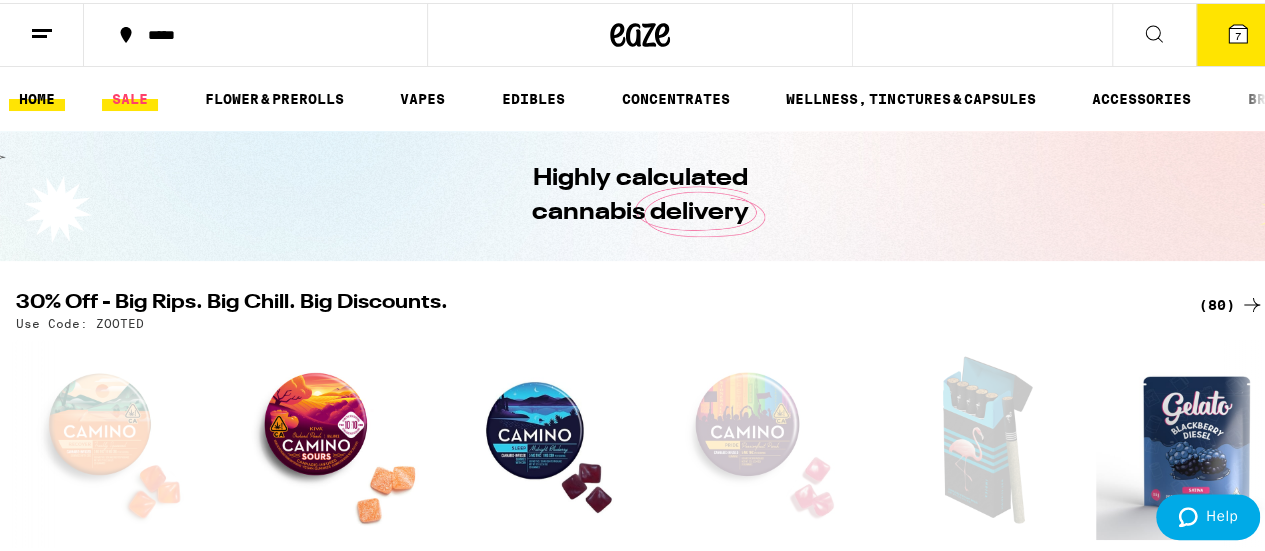 click on "SALE" at bounding box center [130, 96] 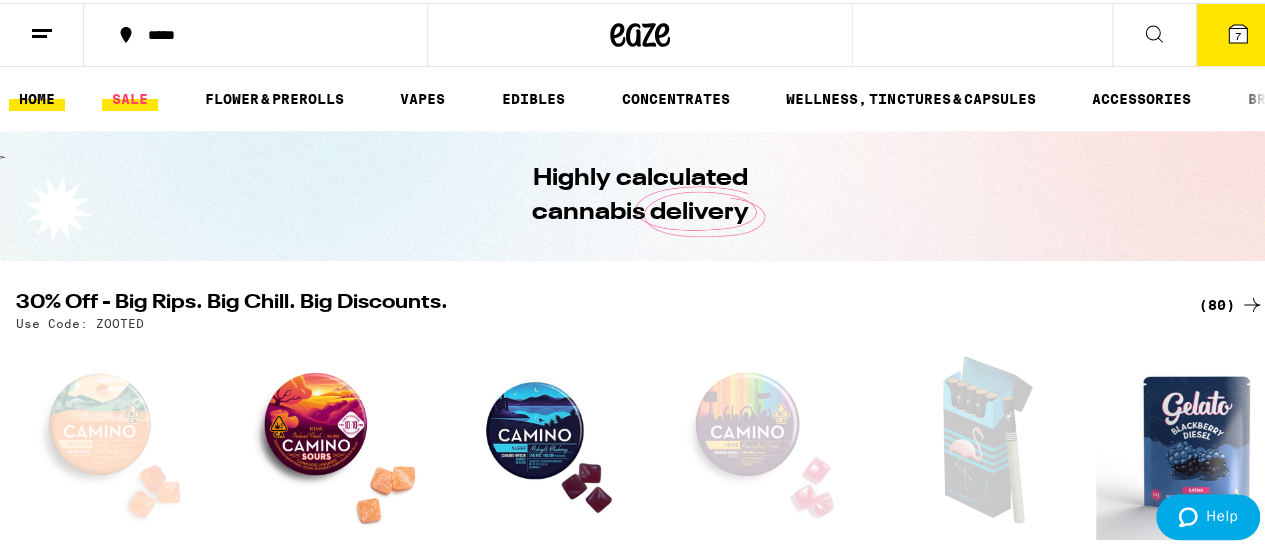 scroll, scrollTop: 0, scrollLeft: 0, axis: both 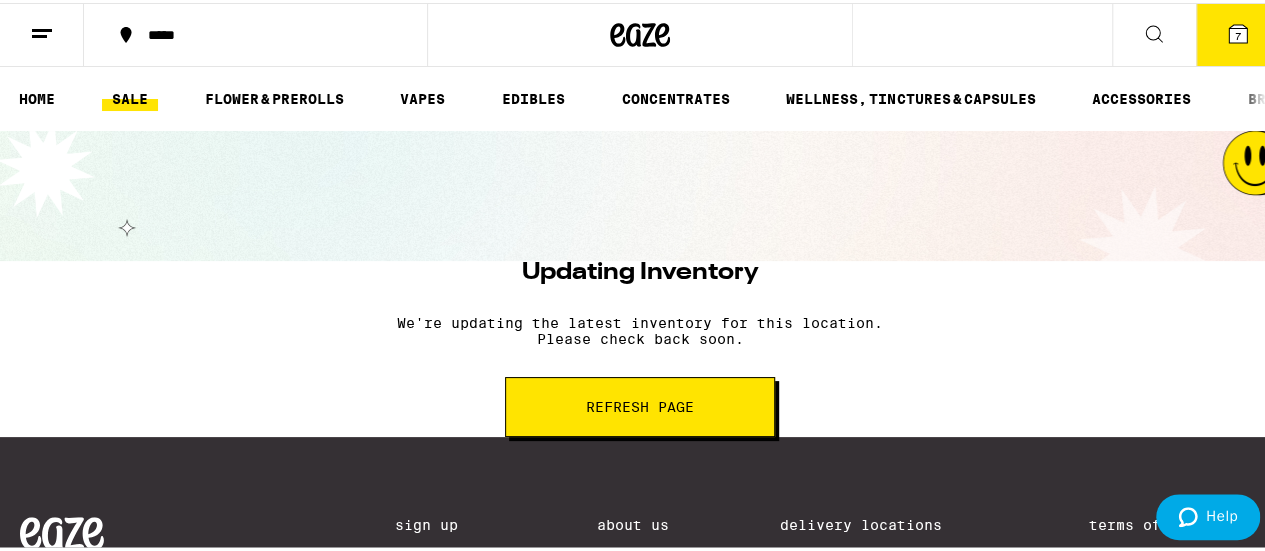 click on "Refresh page" at bounding box center [640, 404] 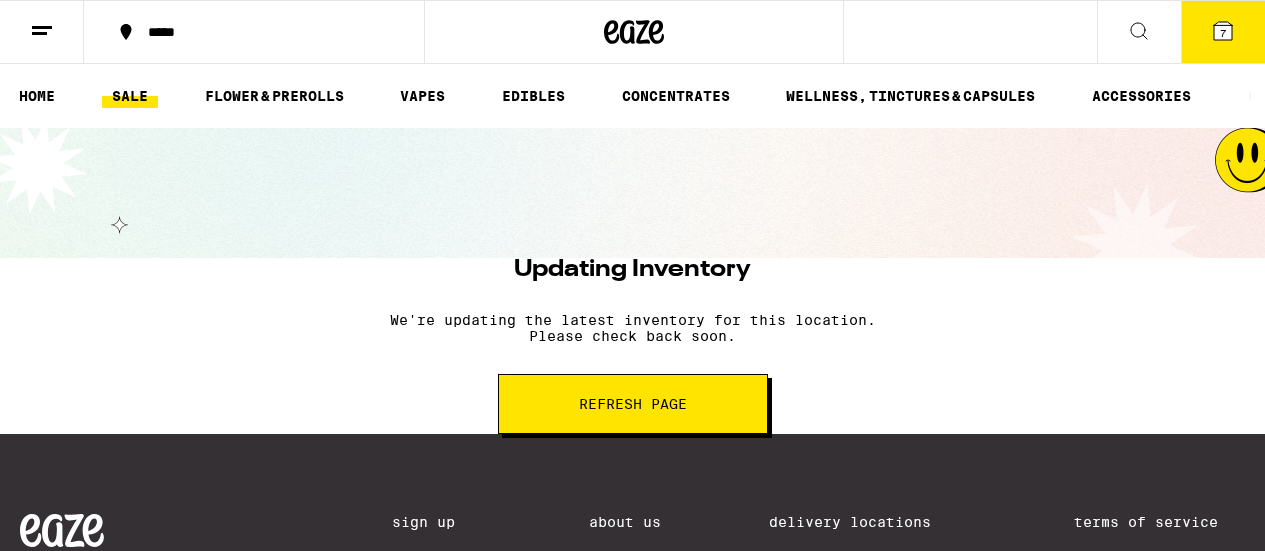 scroll, scrollTop: 0, scrollLeft: 0, axis: both 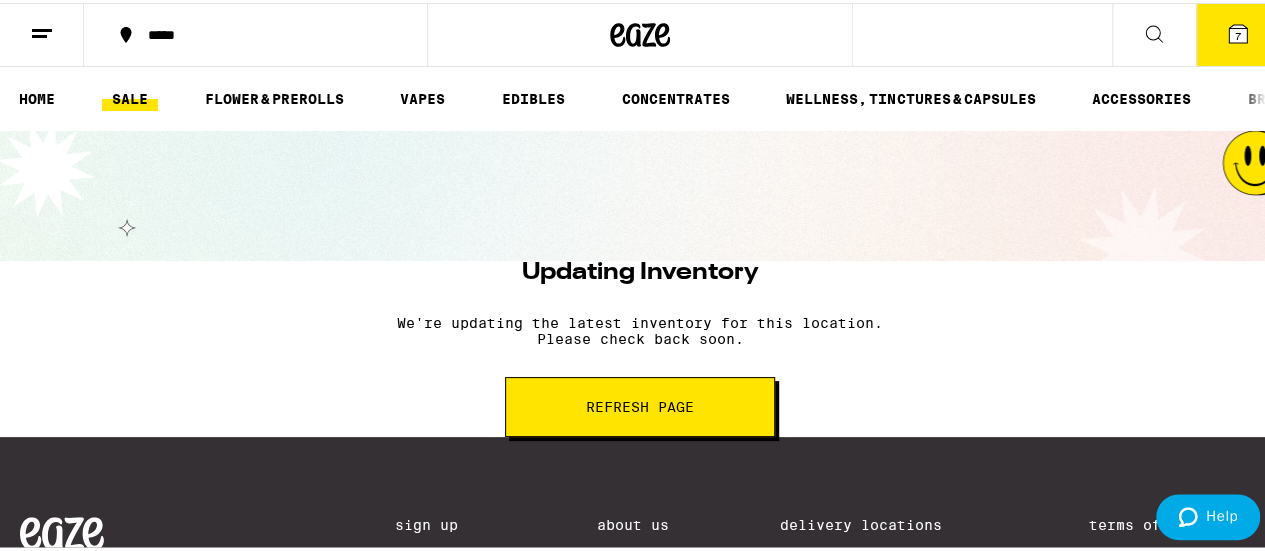 click on "Refresh page" at bounding box center [640, 404] 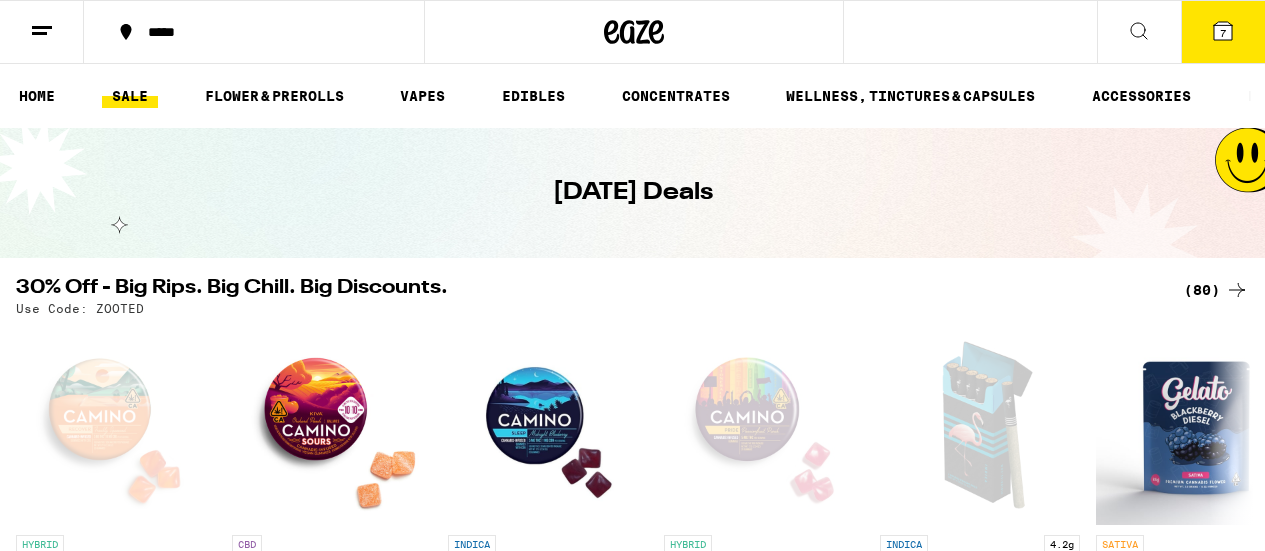 scroll, scrollTop: 0, scrollLeft: 0, axis: both 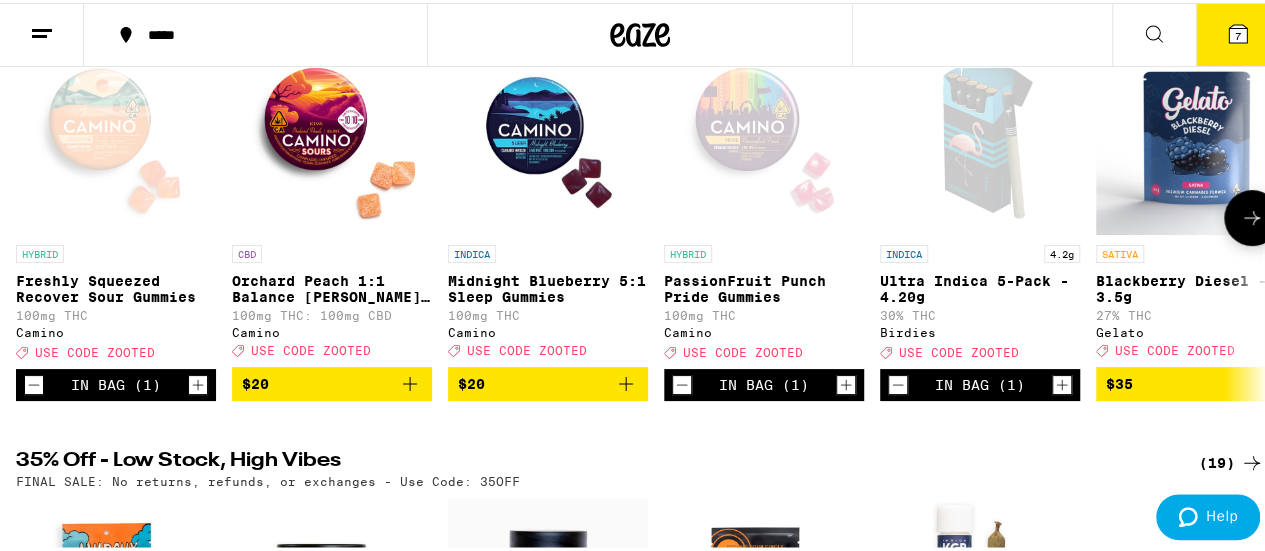 click 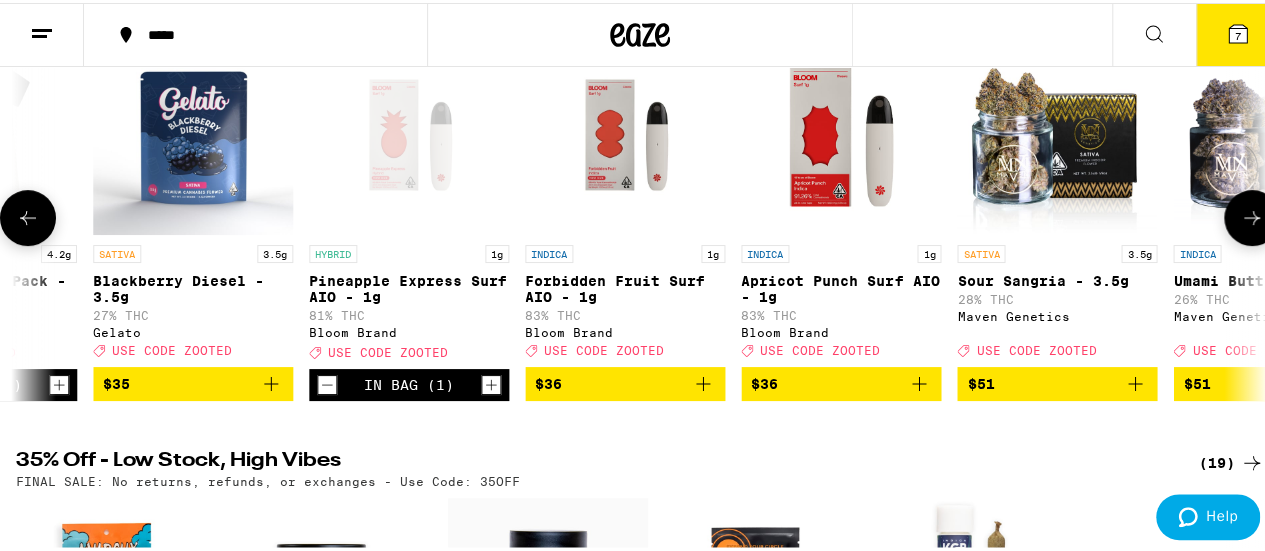 scroll, scrollTop: 0, scrollLeft: 1015, axis: horizontal 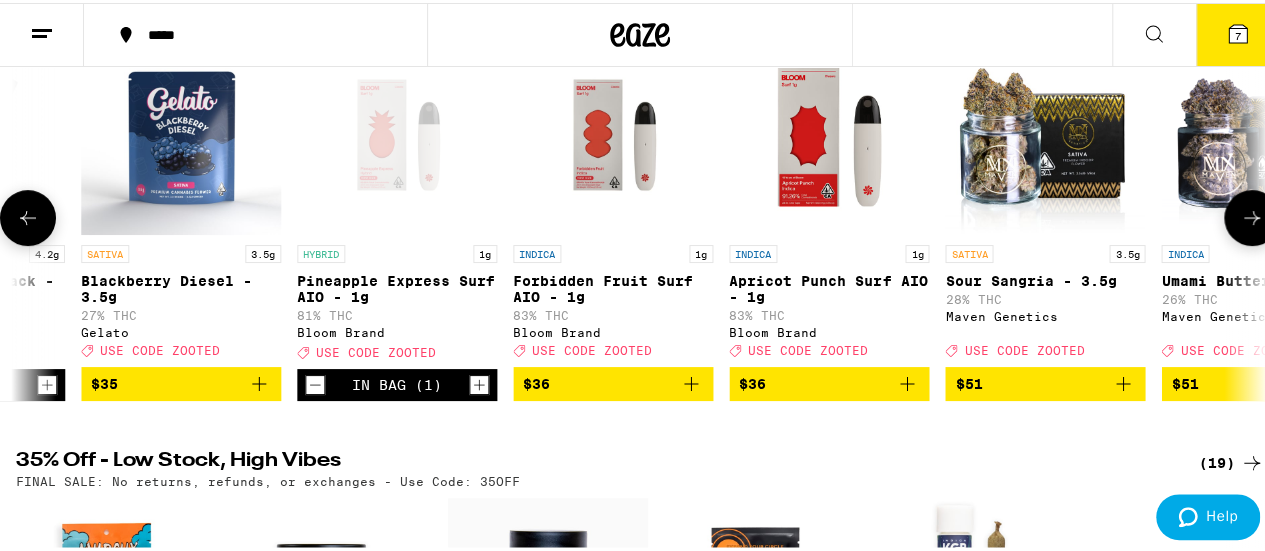 click 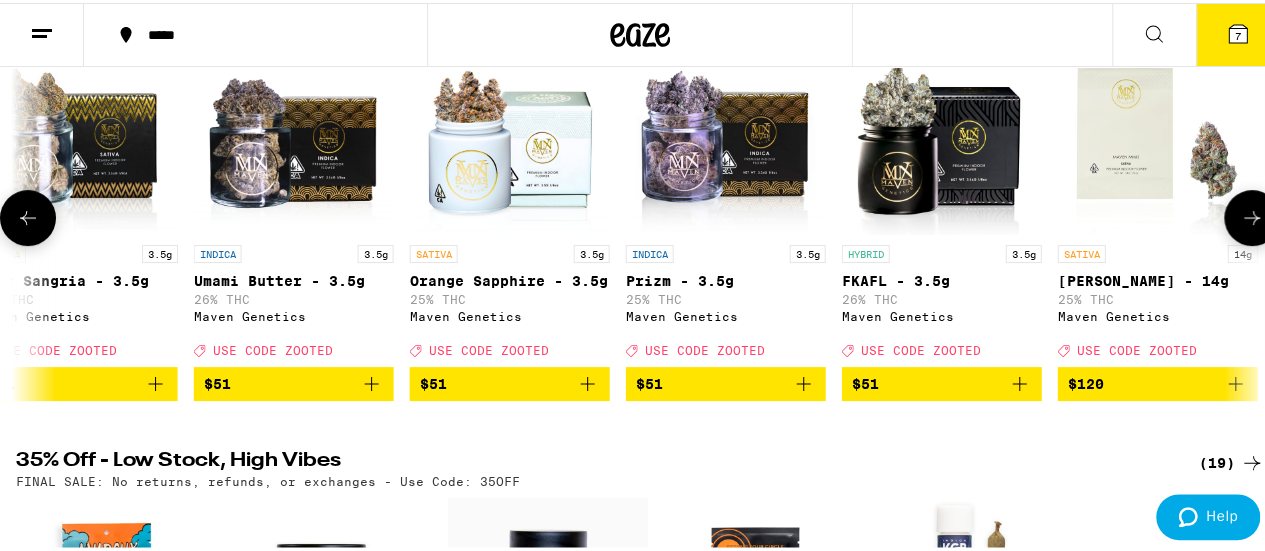 scroll, scrollTop: 0, scrollLeft: 2030, axis: horizontal 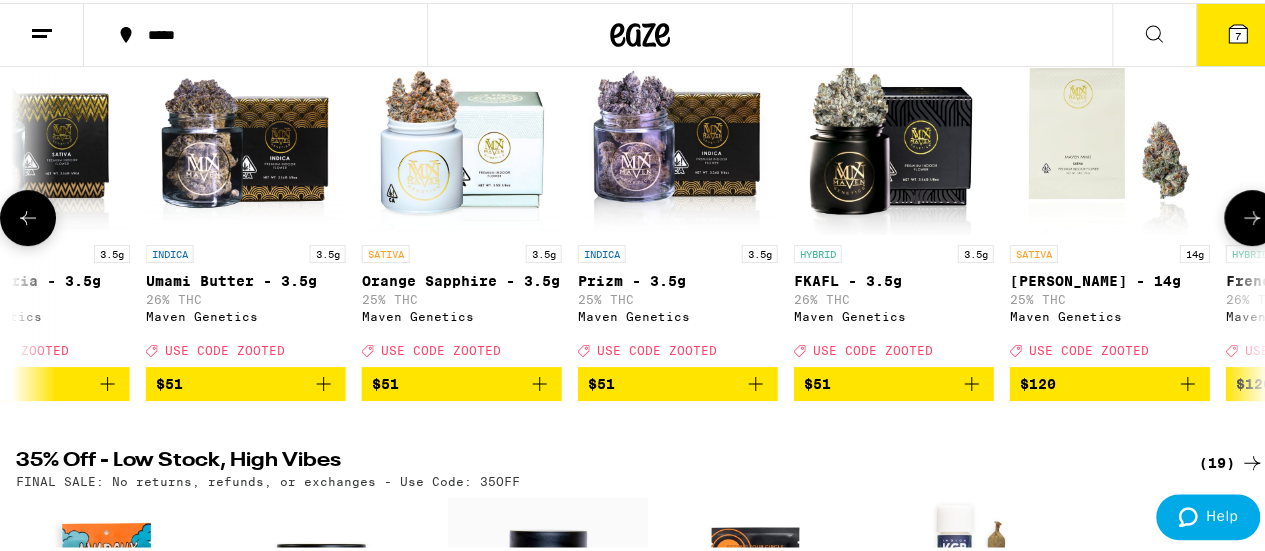 click 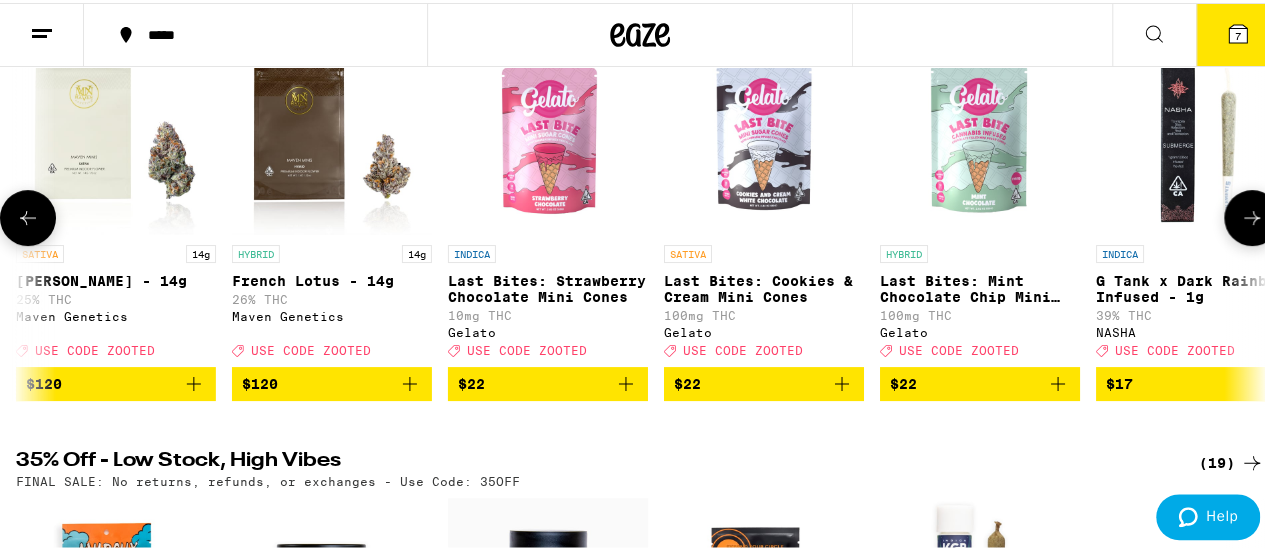 scroll, scrollTop: 0, scrollLeft: 3046, axis: horizontal 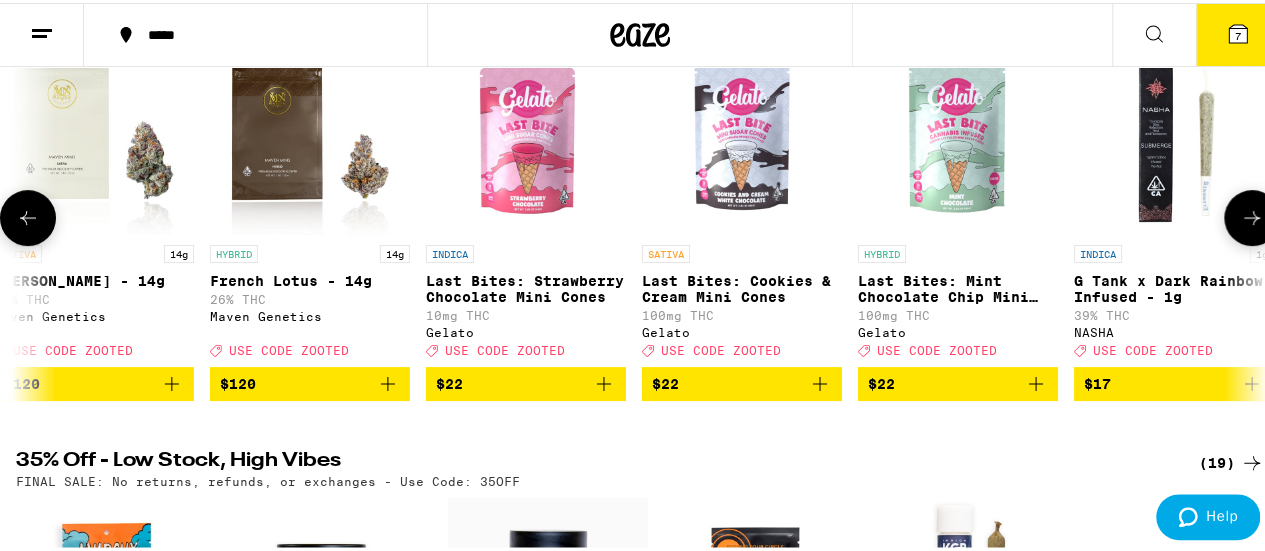 click 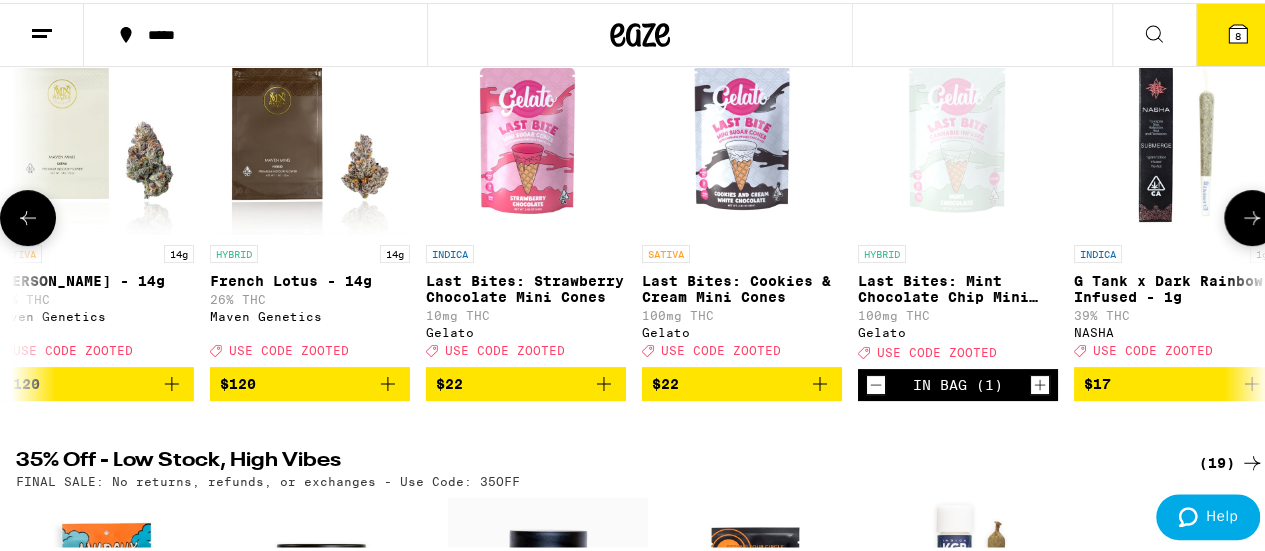 click 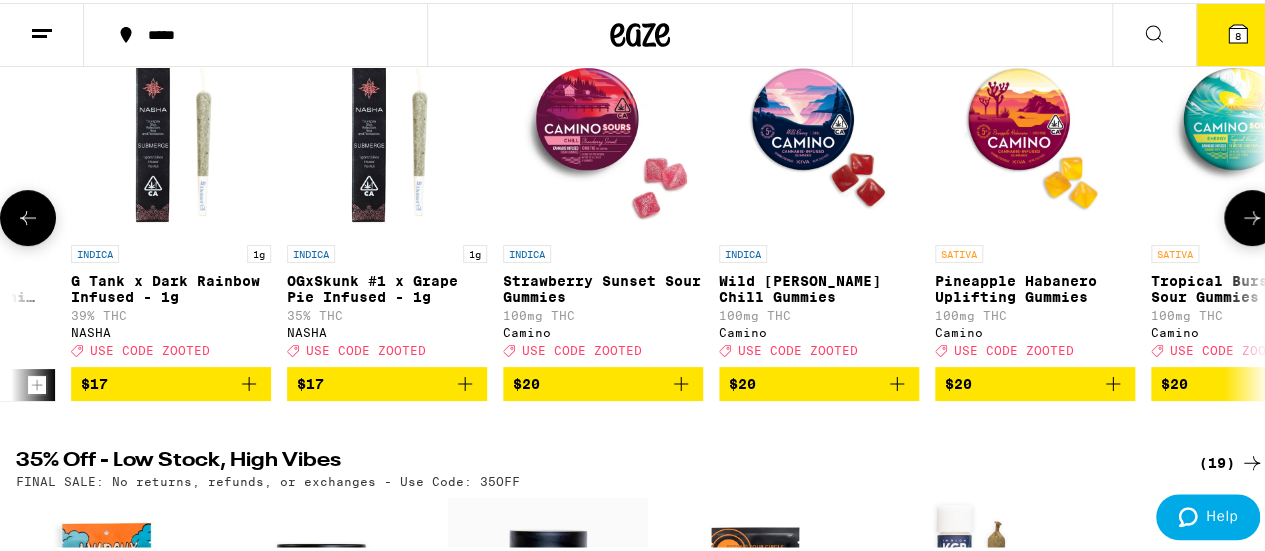 scroll, scrollTop: 0, scrollLeft: 4061, axis: horizontal 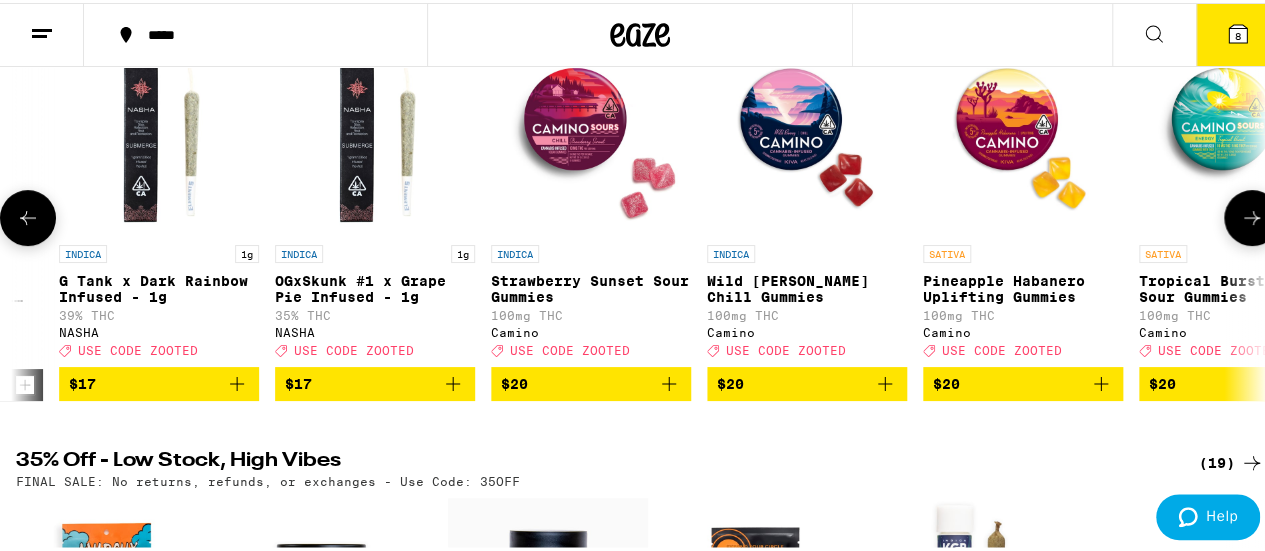 click 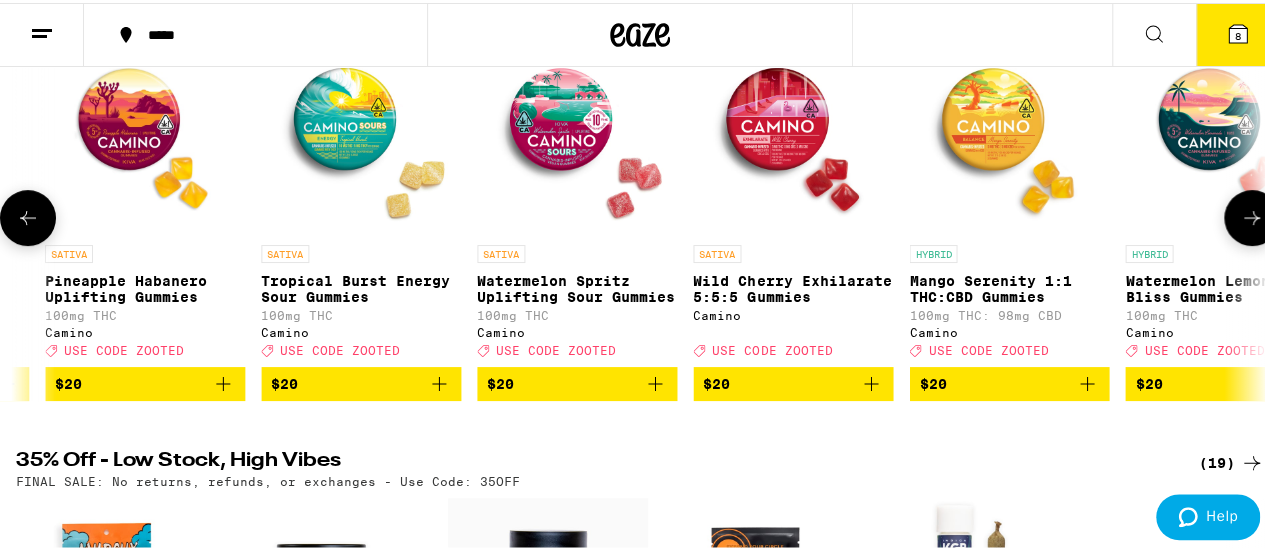 scroll, scrollTop: 0, scrollLeft: 5076, axis: horizontal 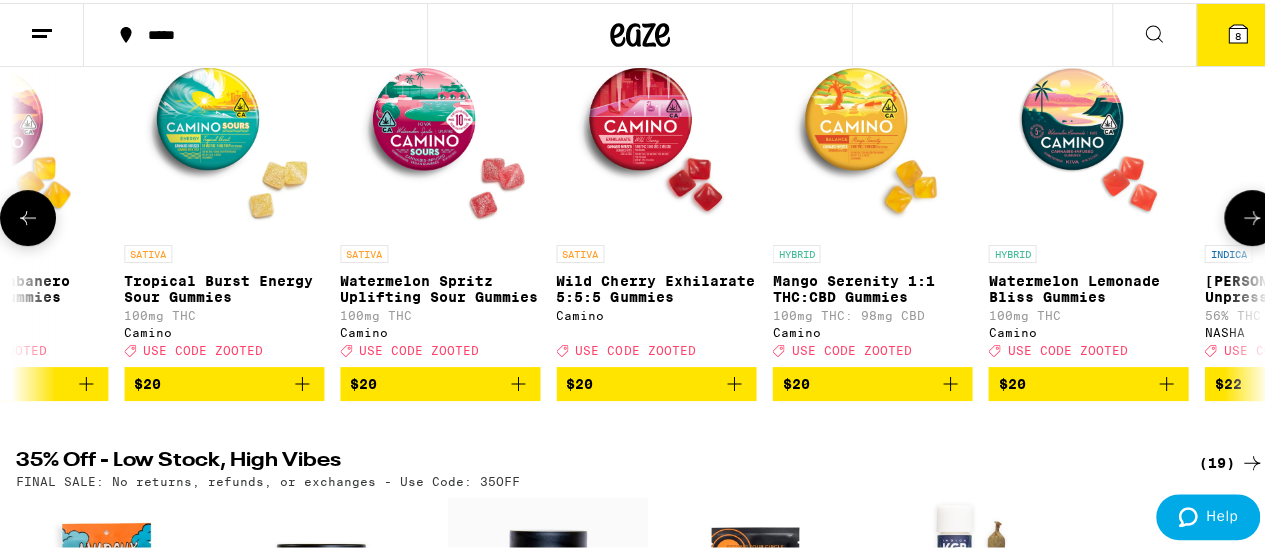 click 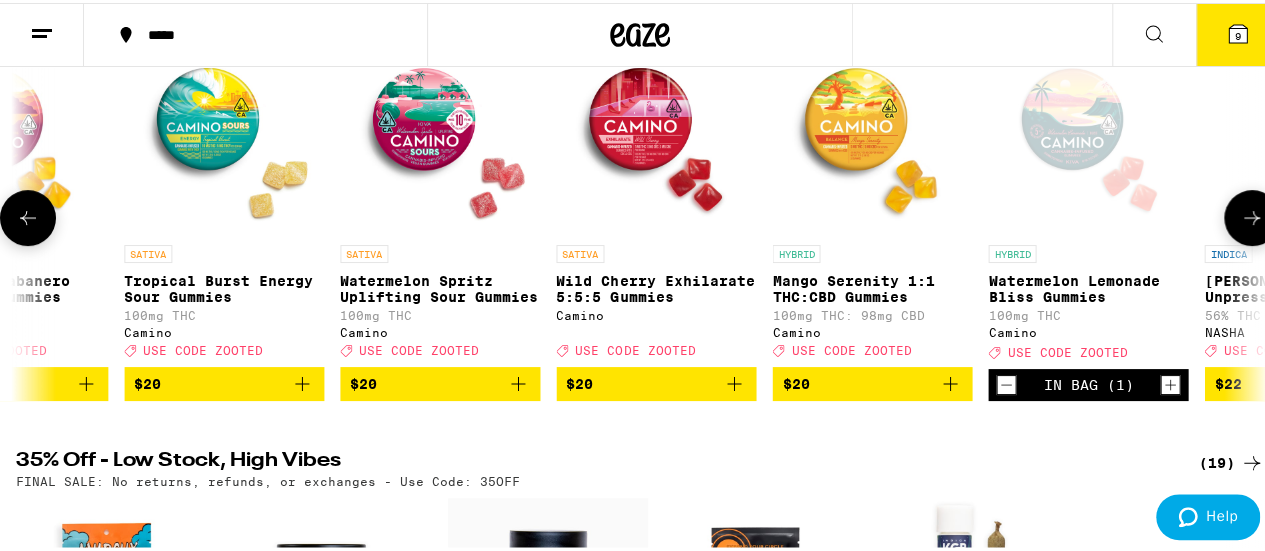 click at bounding box center (1252, 215) 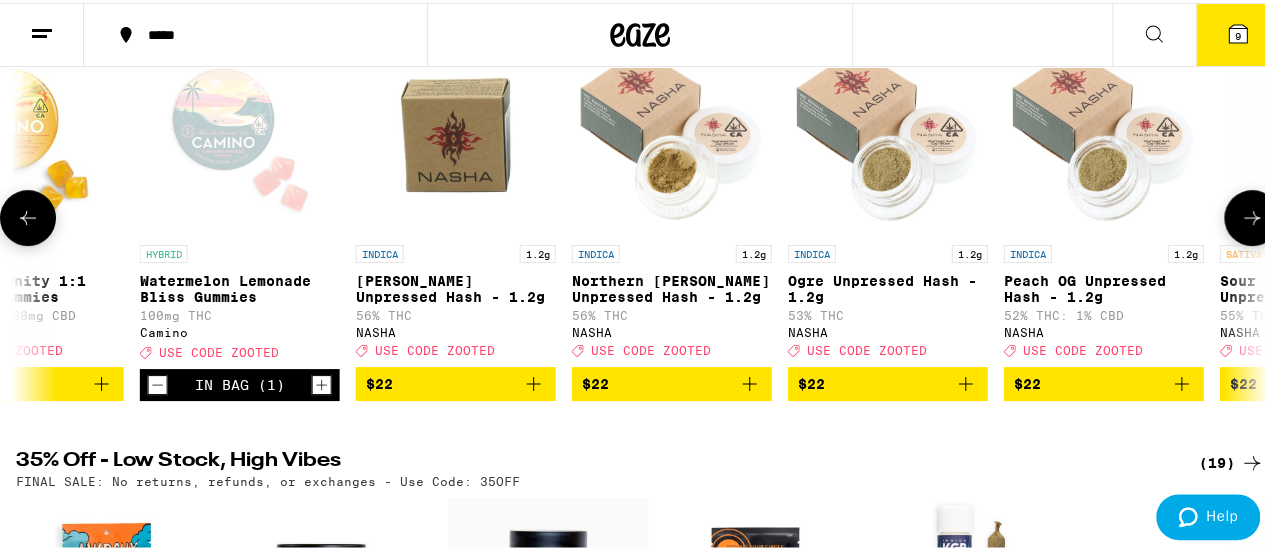 scroll, scrollTop: 0, scrollLeft: 6092, axis: horizontal 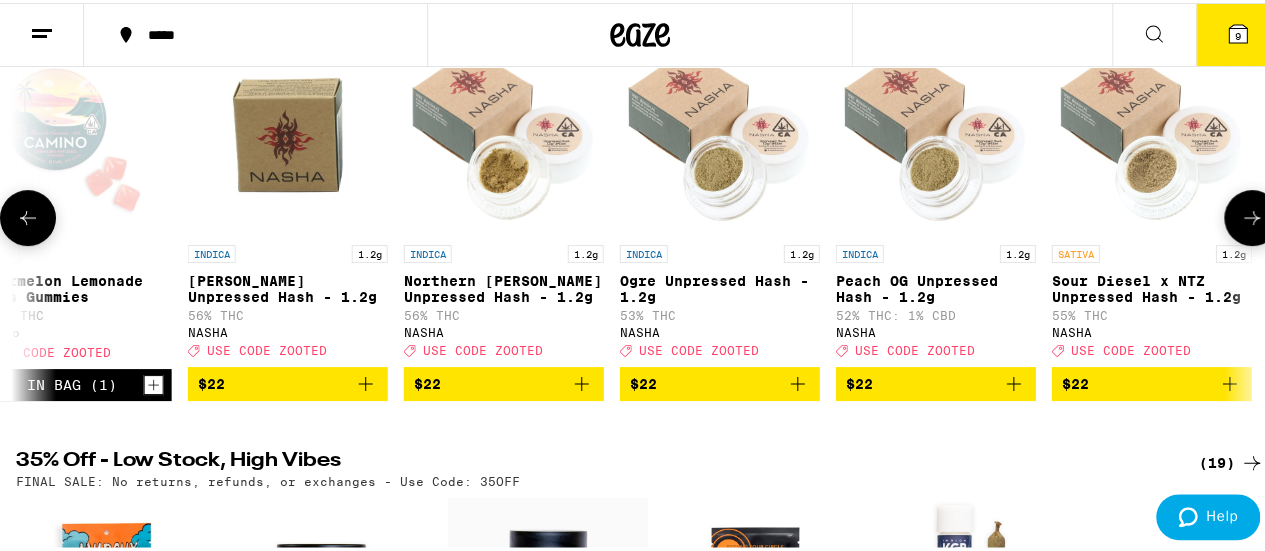 click at bounding box center (1252, 215) 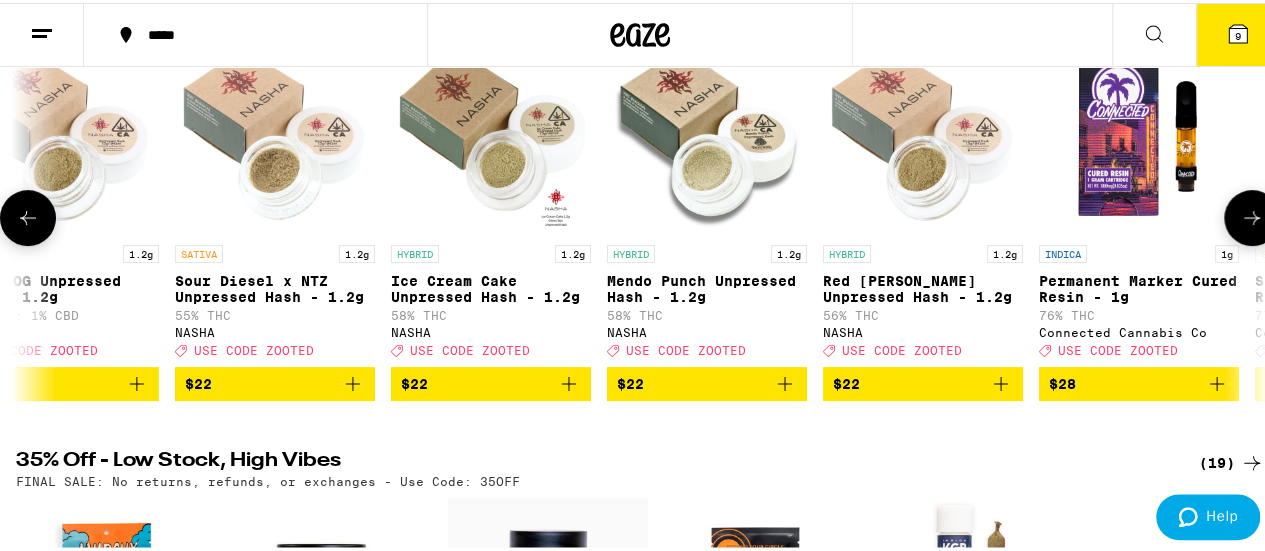 scroll, scrollTop: 0, scrollLeft: 7107, axis: horizontal 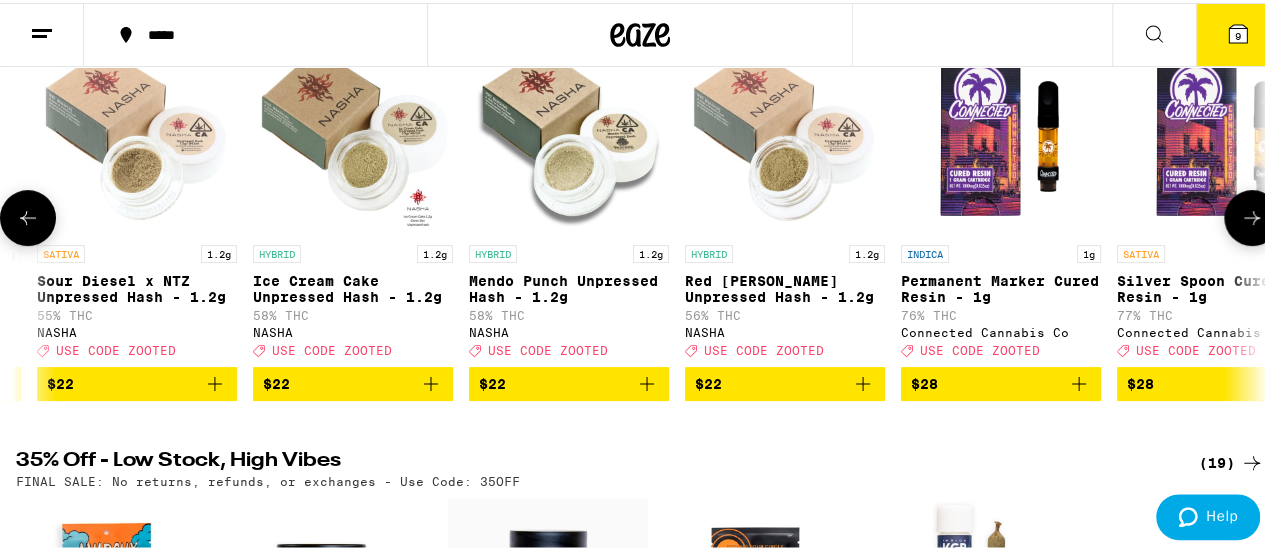 click at bounding box center [1252, 215] 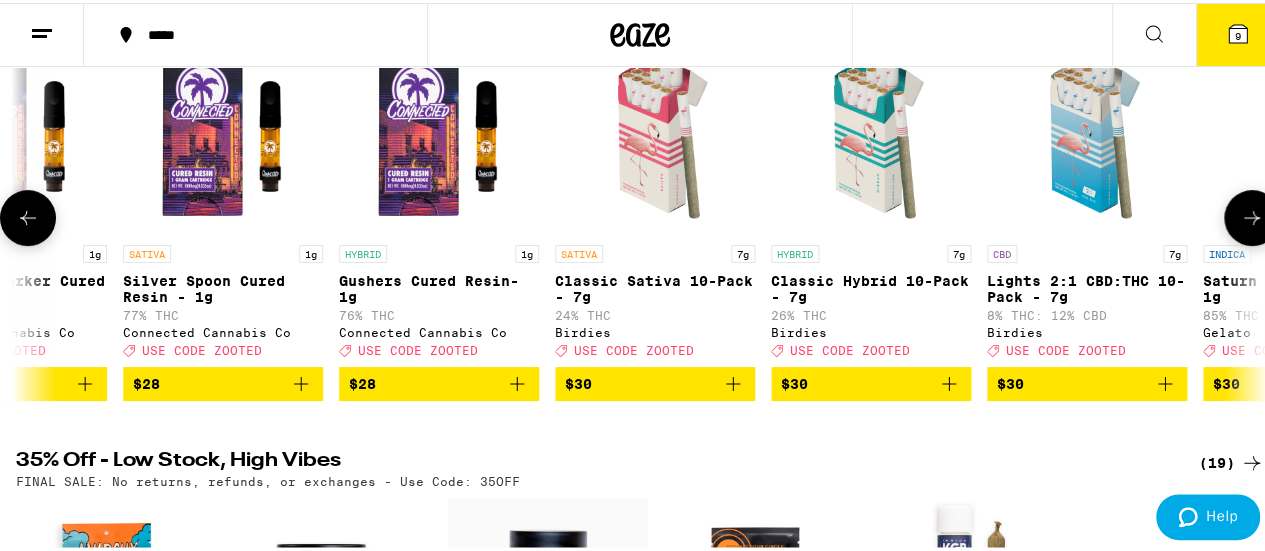 scroll, scrollTop: 0, scrollLeft: 8122, axis: horizontal 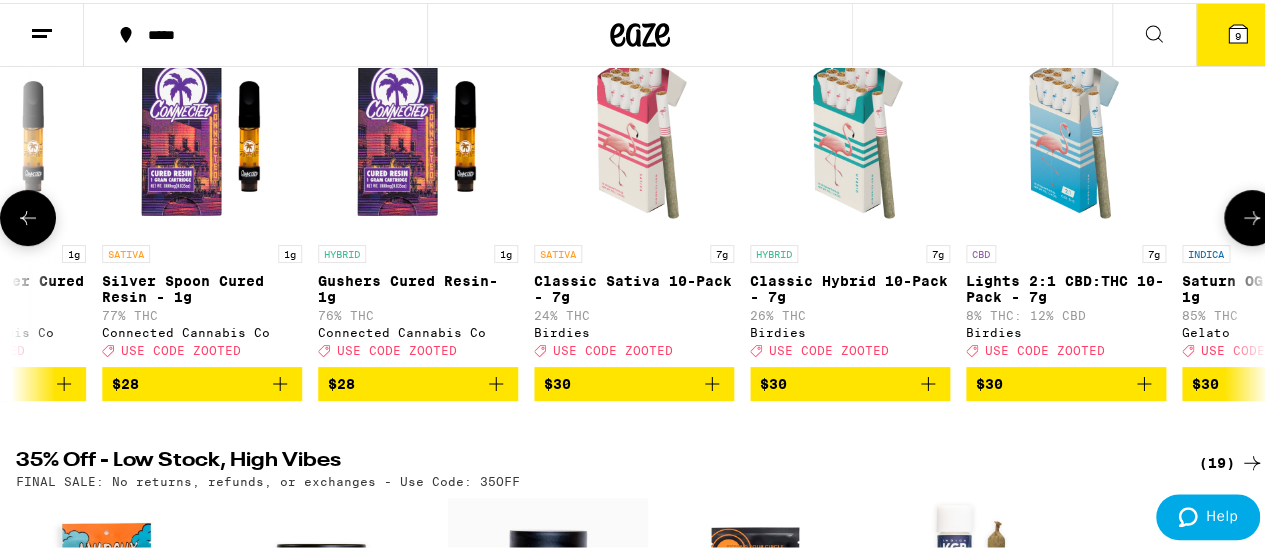 click at bounding box center [1252, 215] 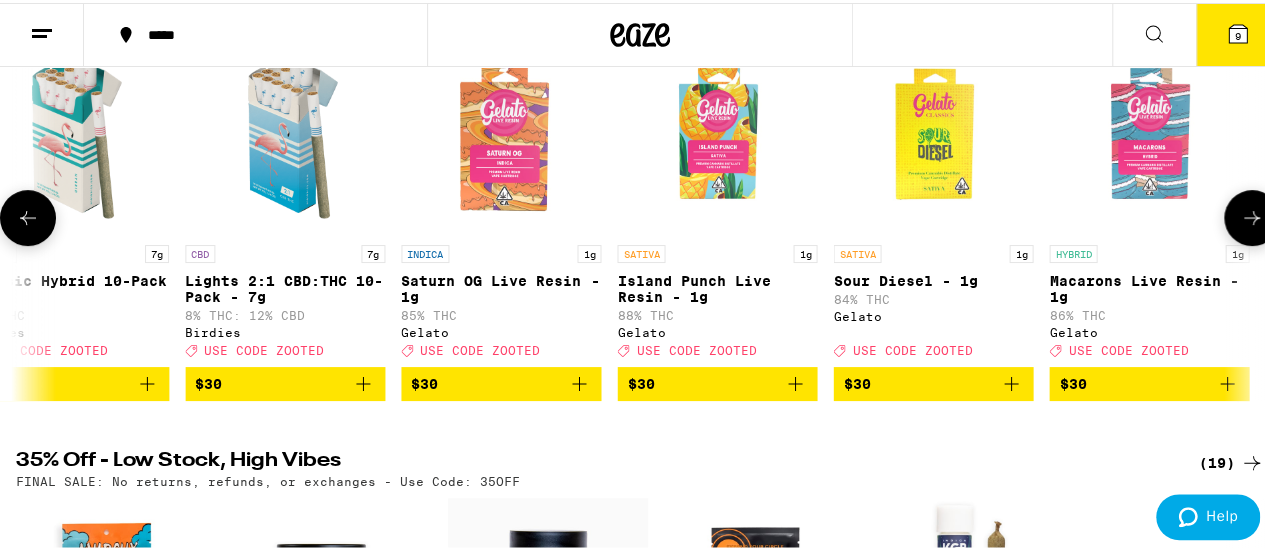 scroll, scrollTop: 0, scrollLeft: 9138, axis: horizontal 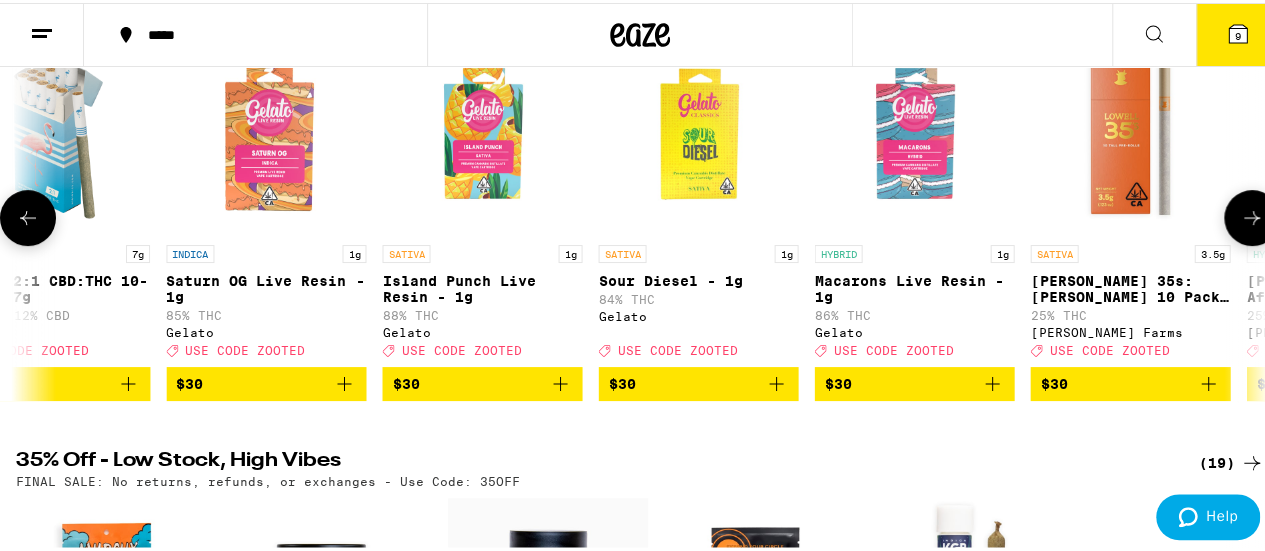 click at bounding box center [1252, 215] 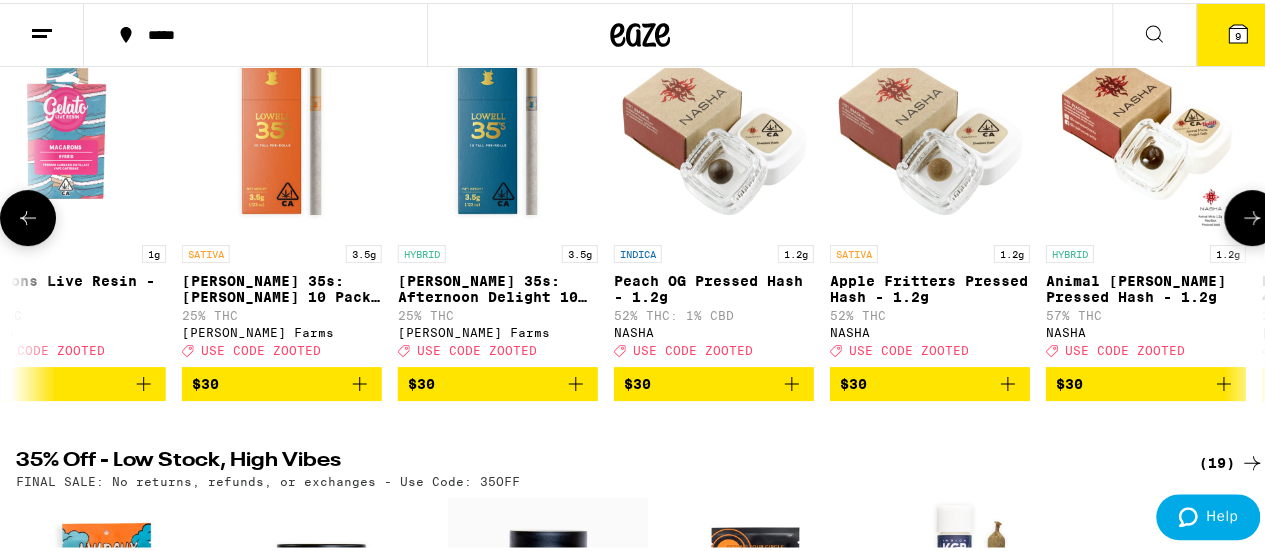 scroll, scrollTop: 0, scrollLeft: 10153, axis: horizontal 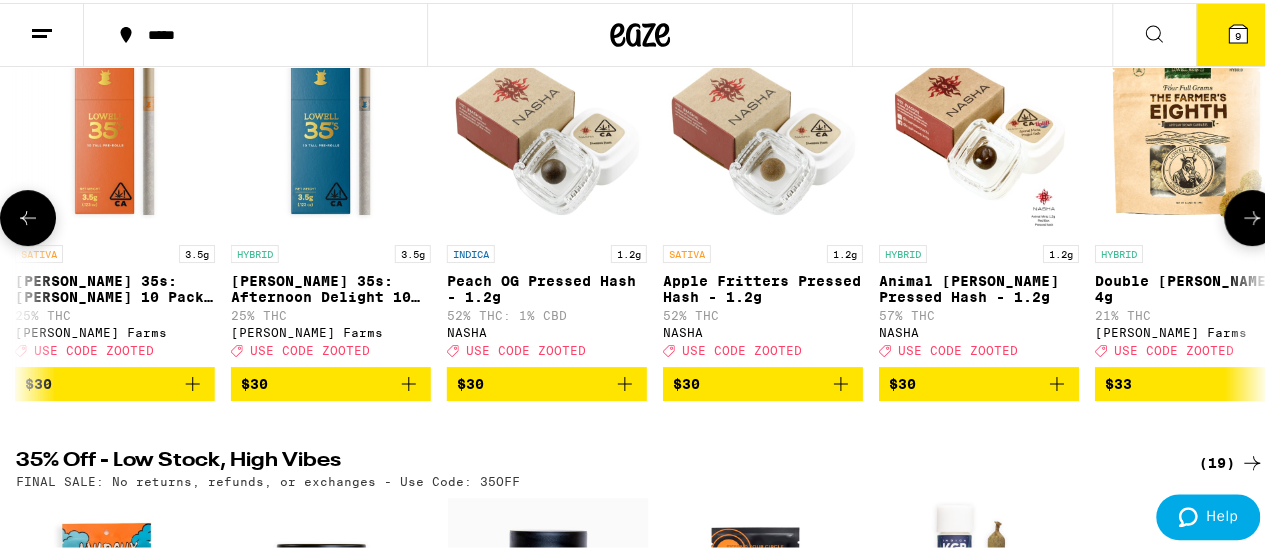 click at bounding box center (1252, 215) 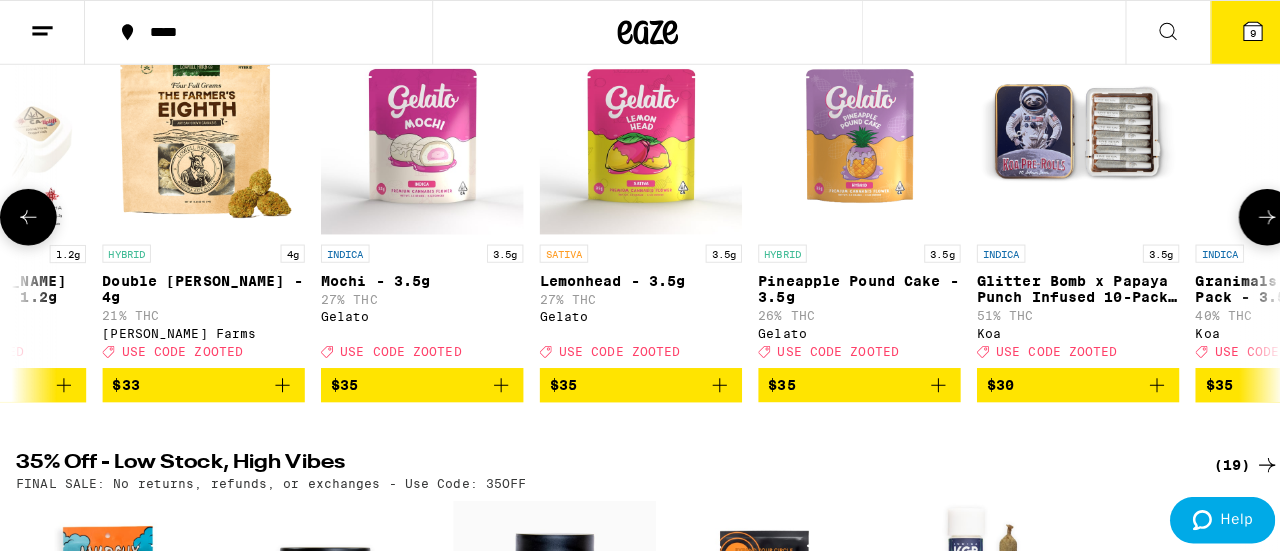 scroll, scrollTop: 0, scrollLeft: 11168, axis: horizontal 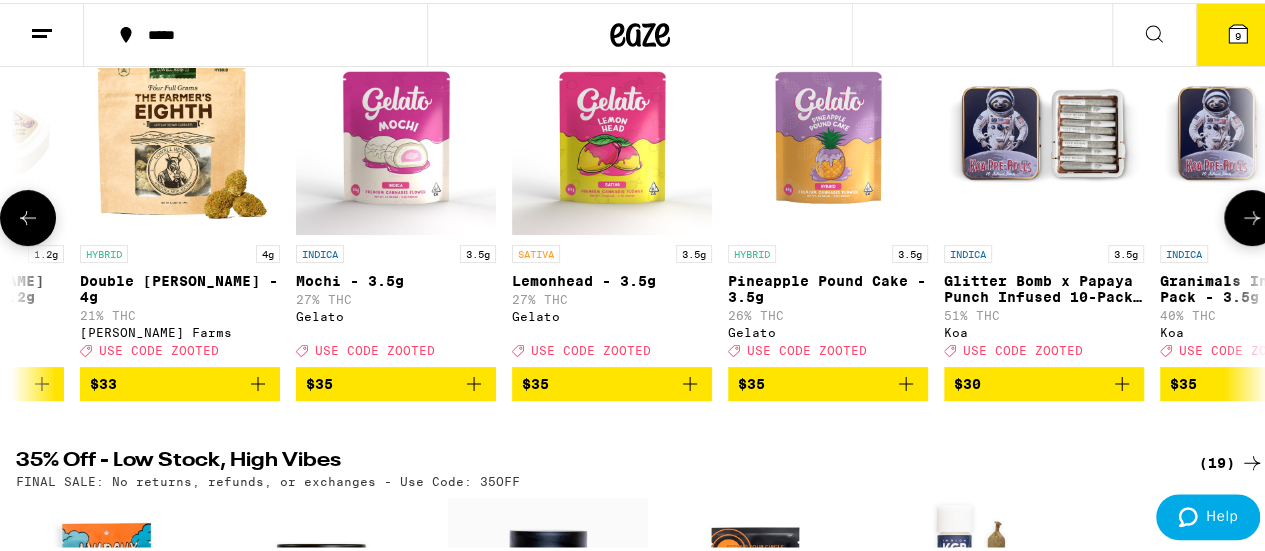 click at bounding box center [1044, 132] 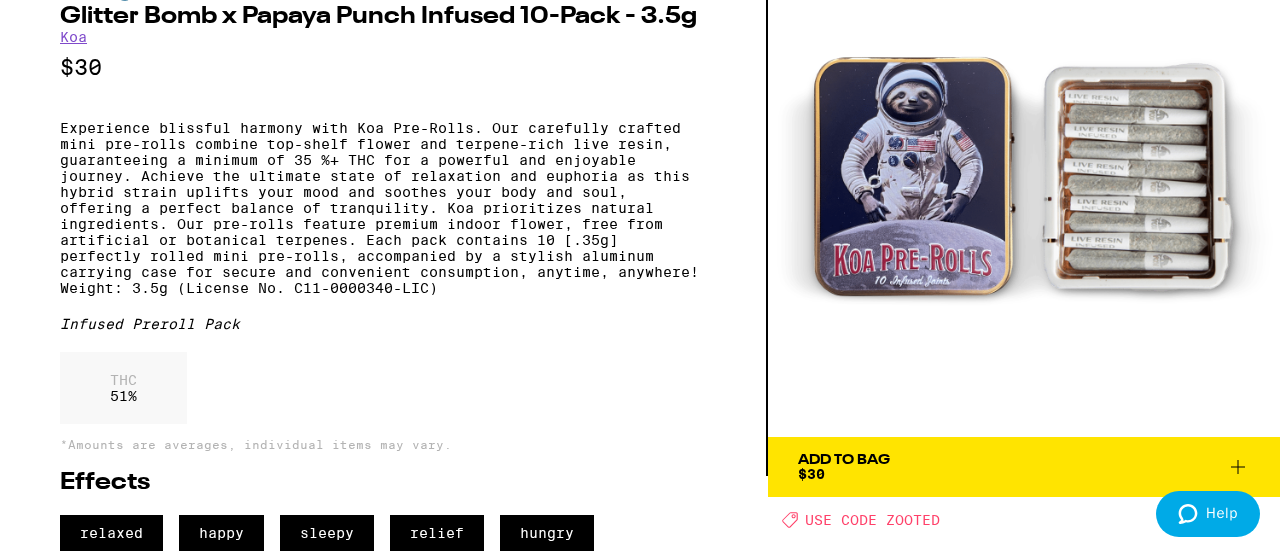 scroll, scrollTop: 0, scrollLeft: 0, axis: both 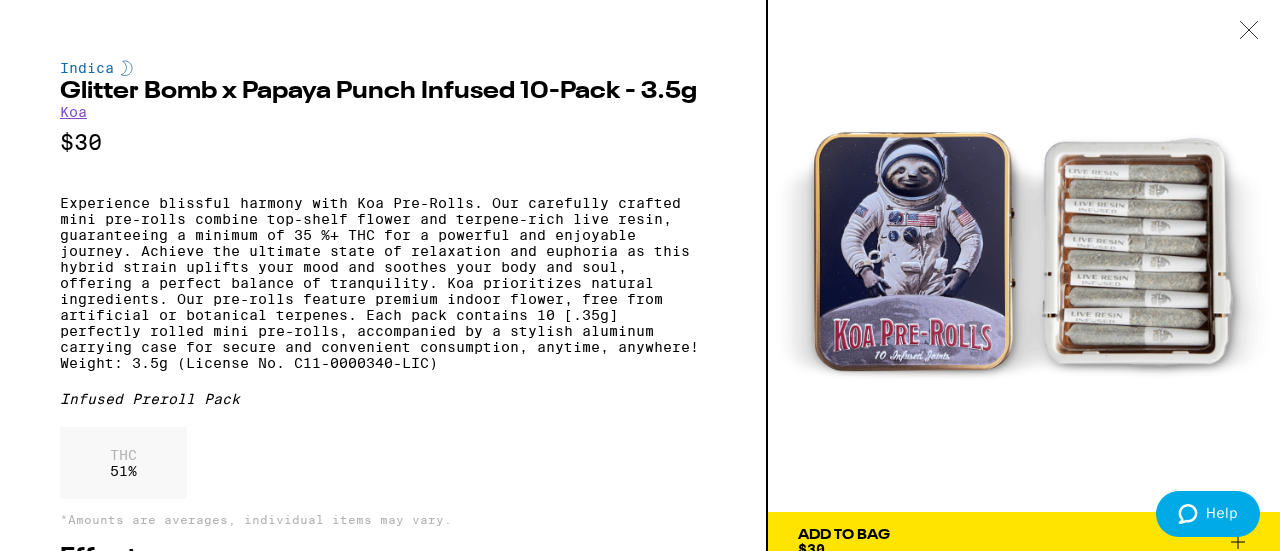 click 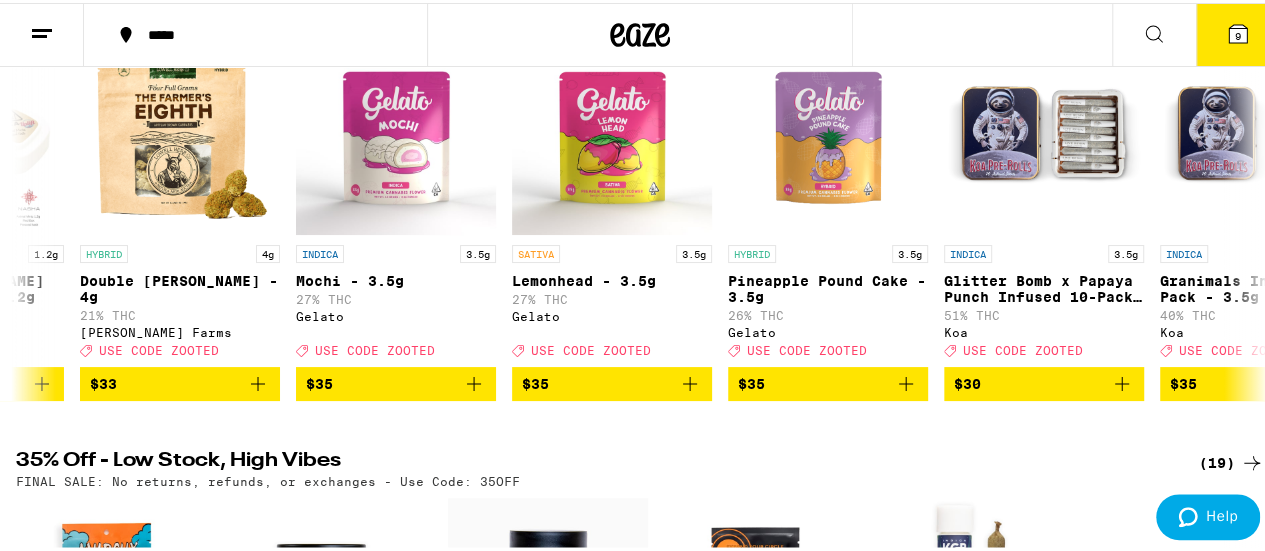 click on "9" at bounding box center (1238, 33) 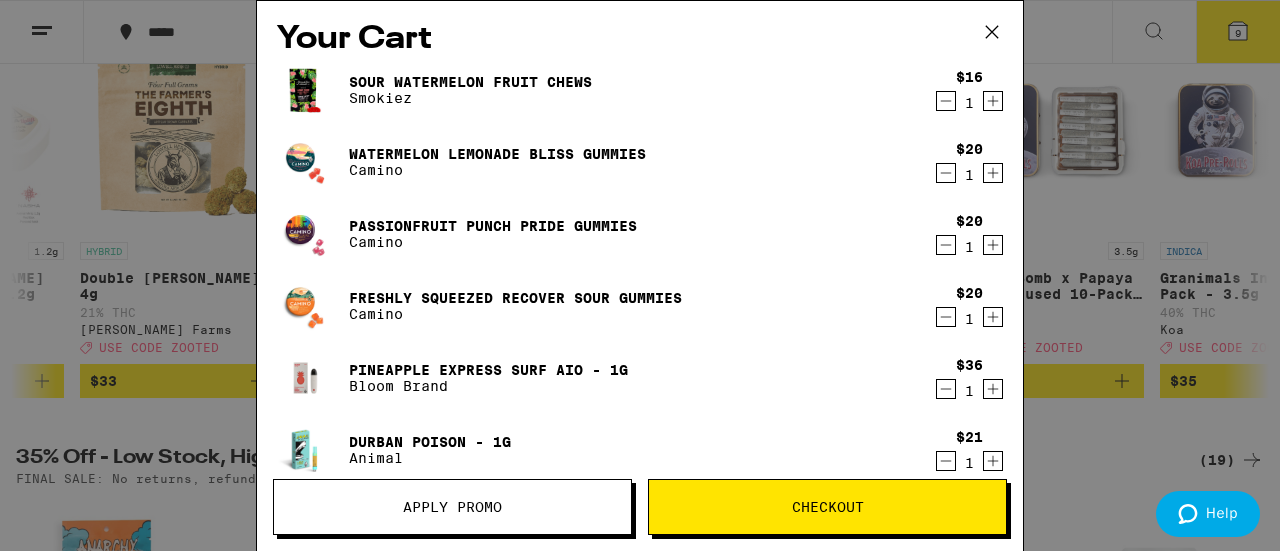 scroll, scrollTop: 3, scrollLeft: 0, axis: vertical 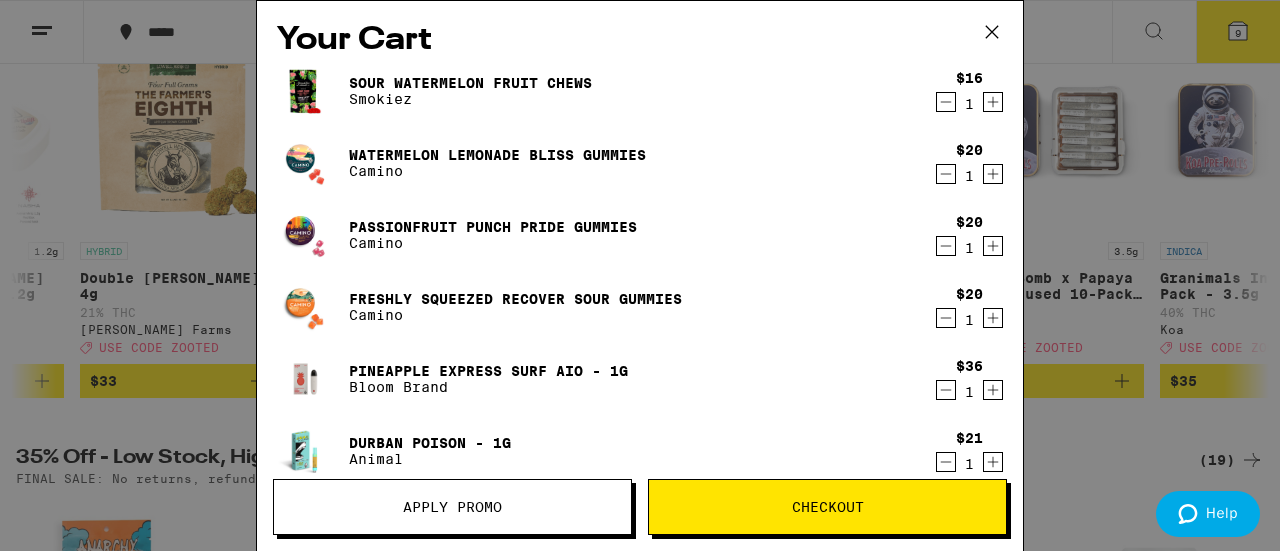 click on "Sour Watermelon Fruit Chews Smokiez $16 1 Watermelon Lemonade Bliss Gummies Camino $20 1 PassionFruit Punch Pride Gummies Camino $20 1 Freshly Squeezed Recover Sour Gummies Camino $20 1 Pineapple Express Surf AIO - 1g Bloom Brand $36 1 Durban Poison - 1g Animal $21 1 Sour Lemonade UPLIFT Fruit Chews Smokiez $17 1 Ultra Indica 5-Pack - 4.20g Birdies $28 1 Last Bites: Mint Chocolate Chip Mini Cones Gelato $22 1" at bounding box center (640, 387) 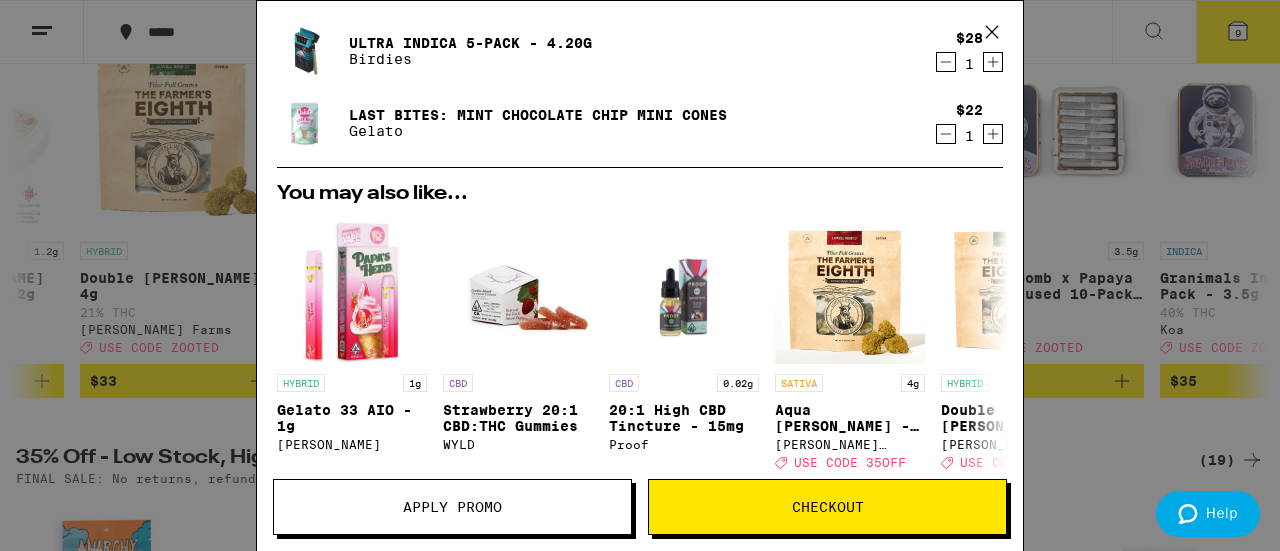 scroll, scrollTop: 547, scrollLeft: 0, axis: vertical 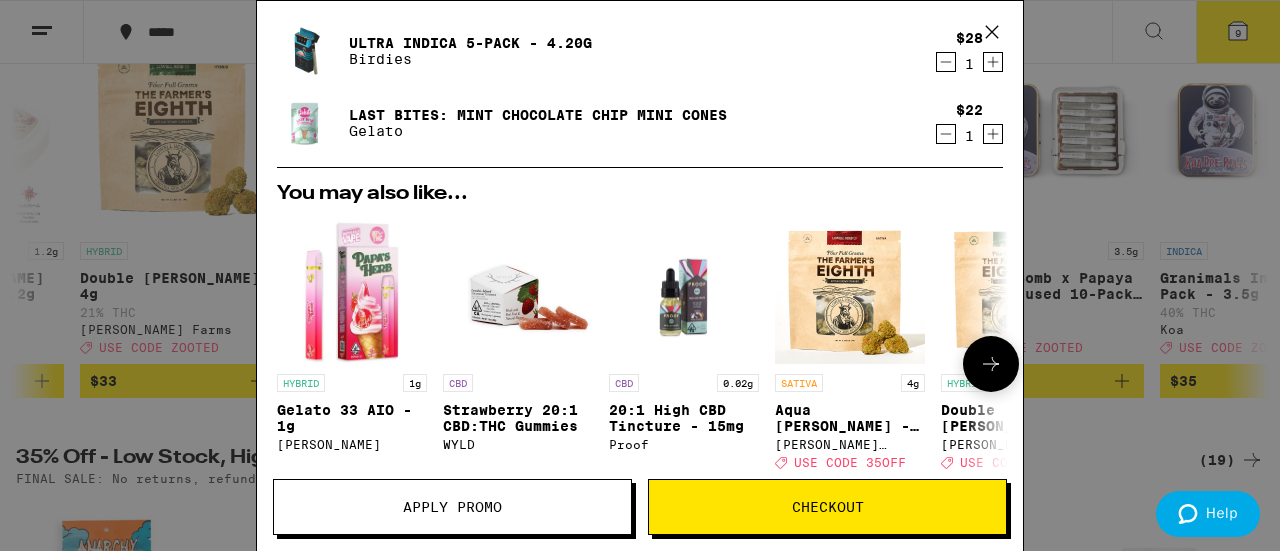click at bounding box center [351, 289] 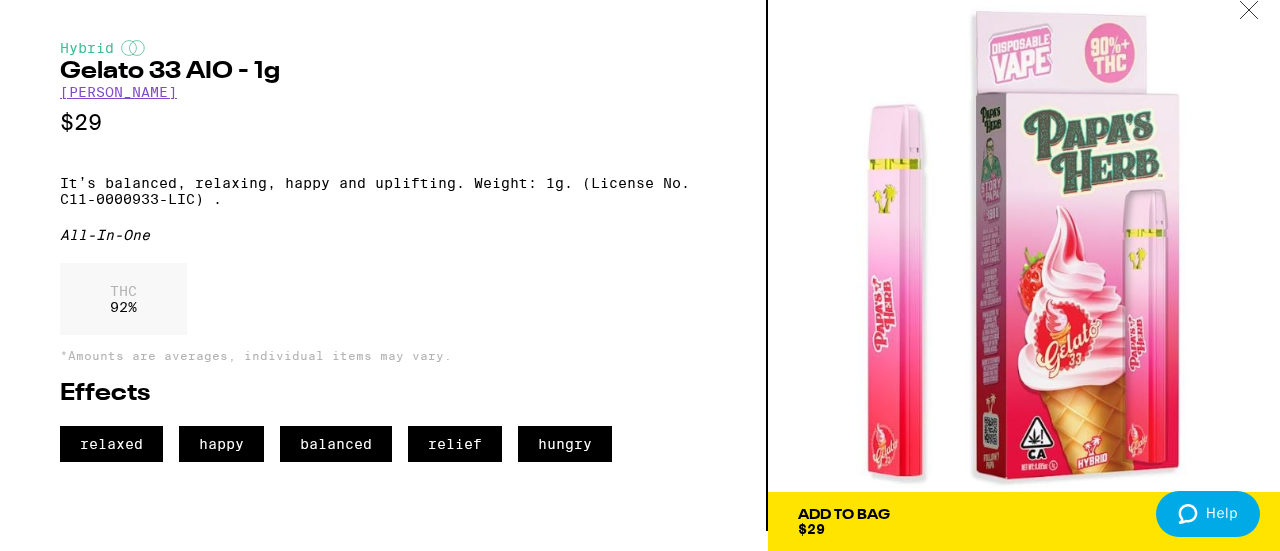 scroll, scrollTop: 20, scrollLeft: 0, axis: vertical 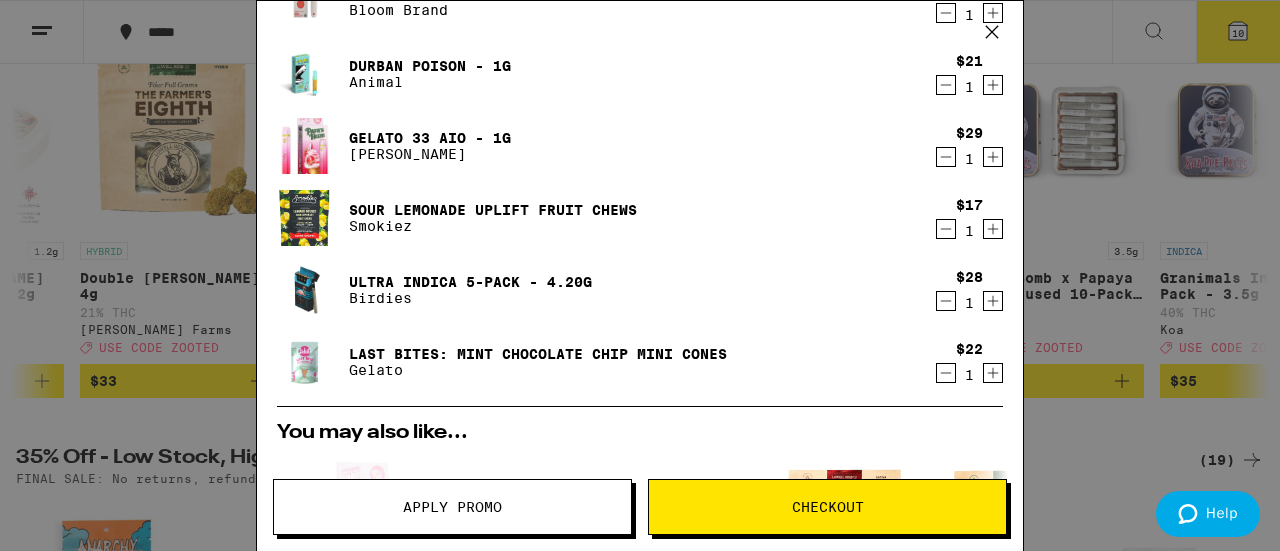 click 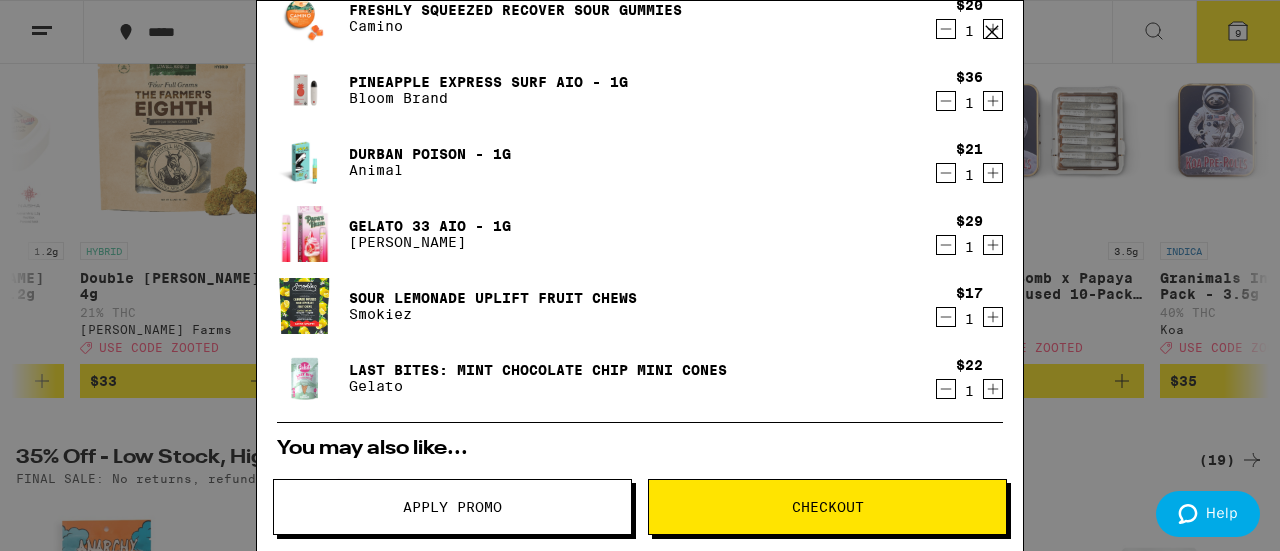 scroll, scrollTop: 291, scrollLeft: 0, axis: vertical 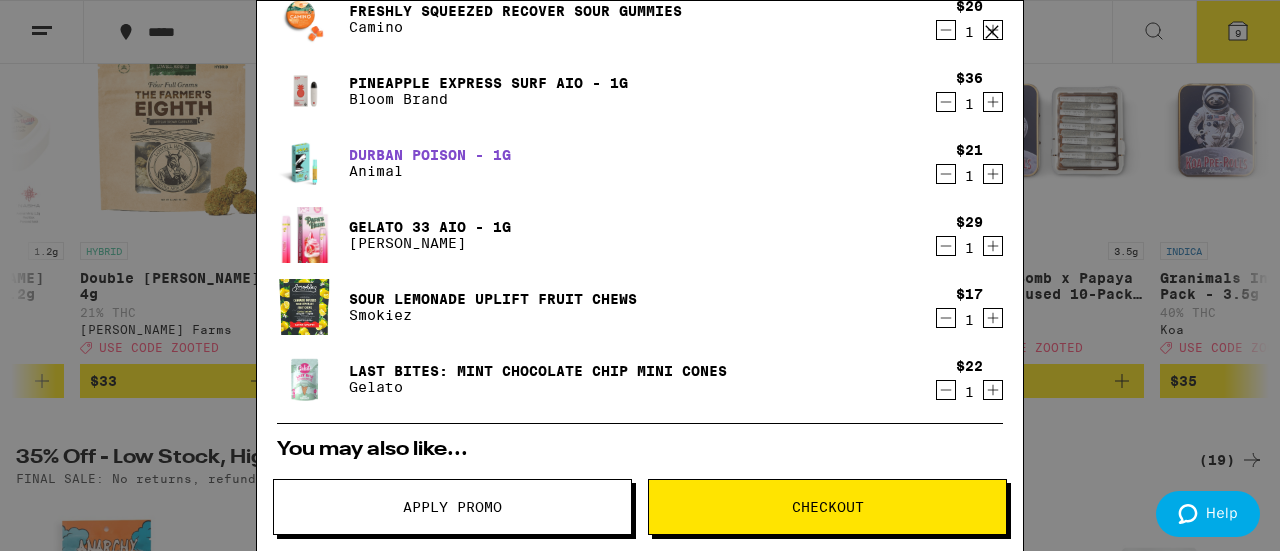 click on "Durban Poison - 1g" at bounding box center [430, 155] 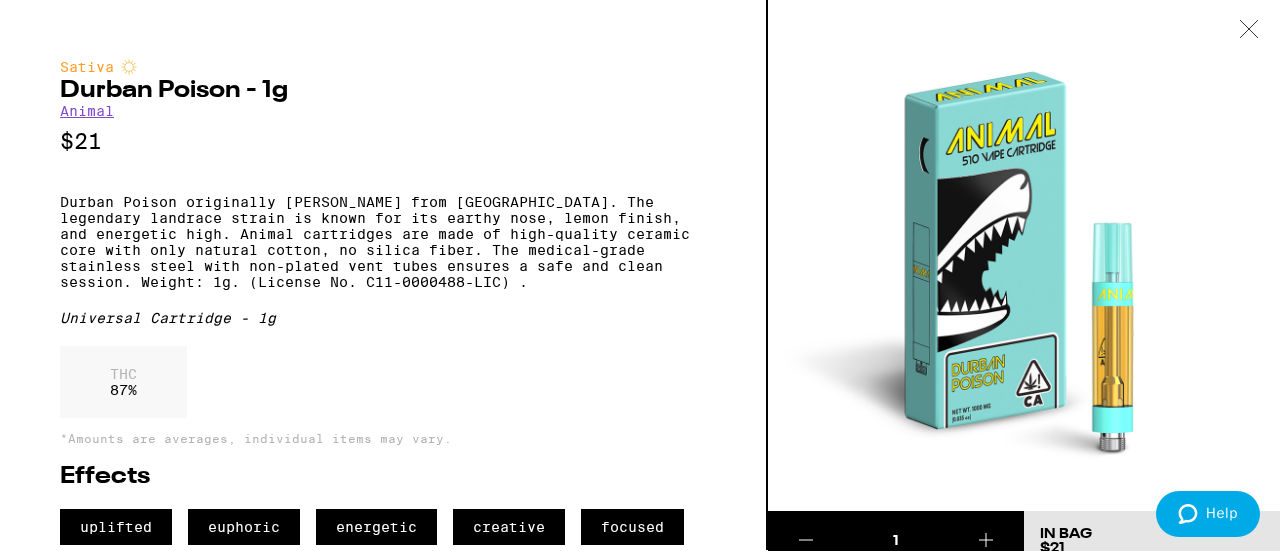 scroll, scrollTop: 33, scrollLeft: 0, axis: vertical 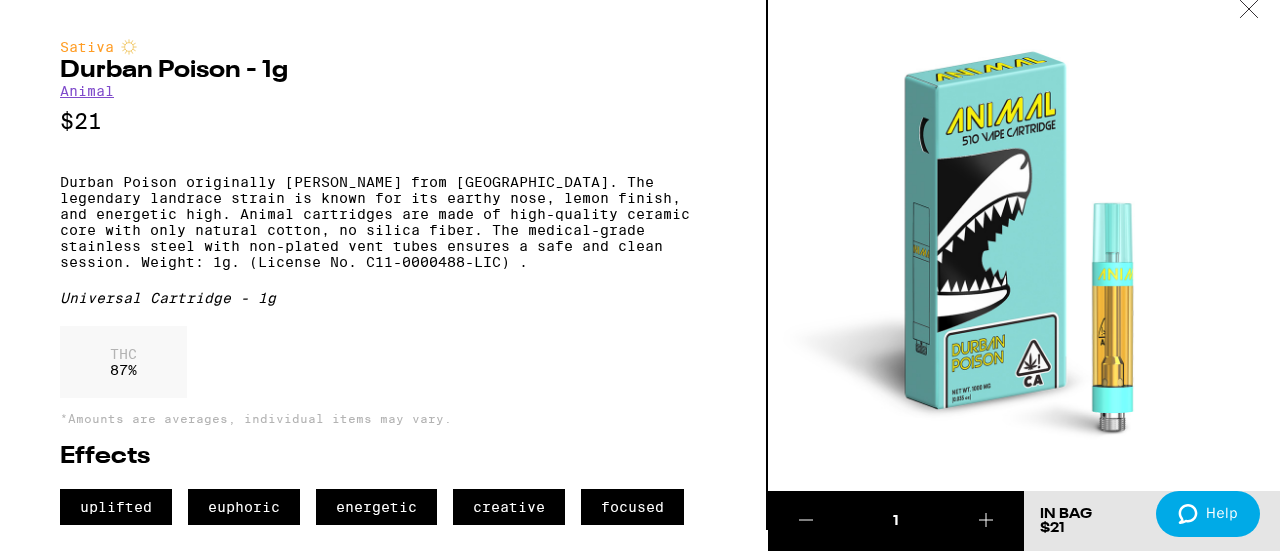 click 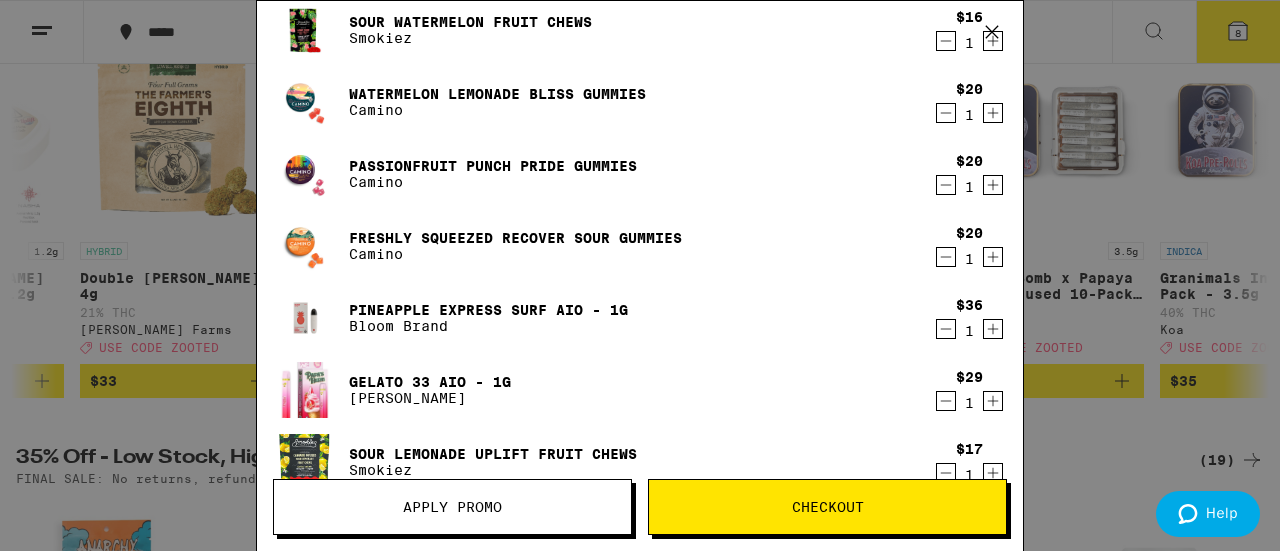 scroll, scrollTop: 63, scrollLeft: 0, axis: vertical 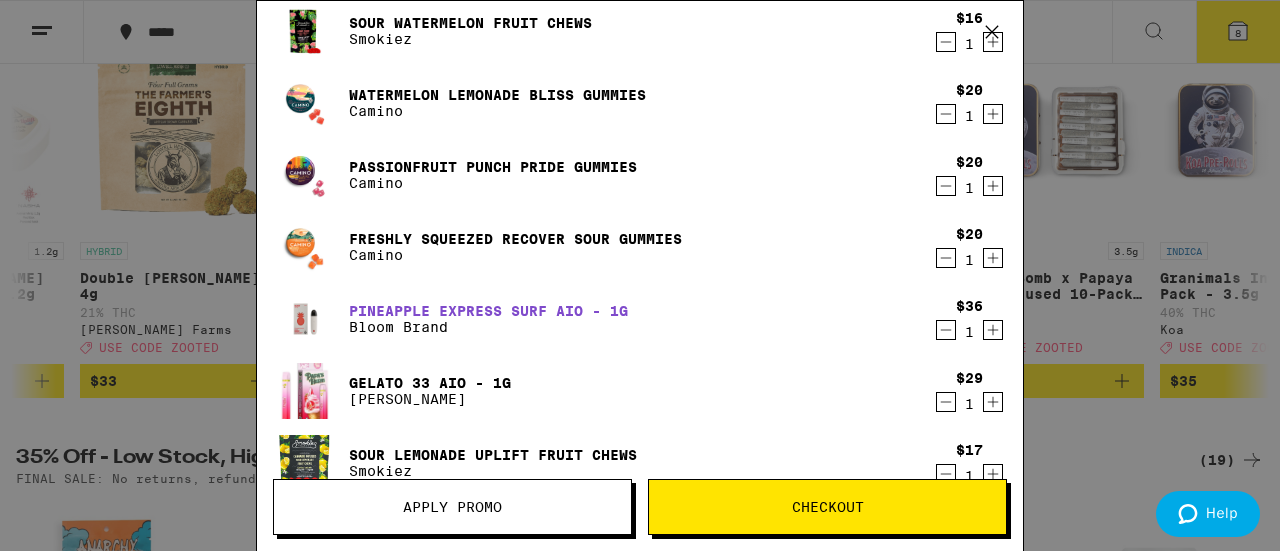 click on "Pineapple Express Surf AIO - 1g" at bounding box center (488, 311) 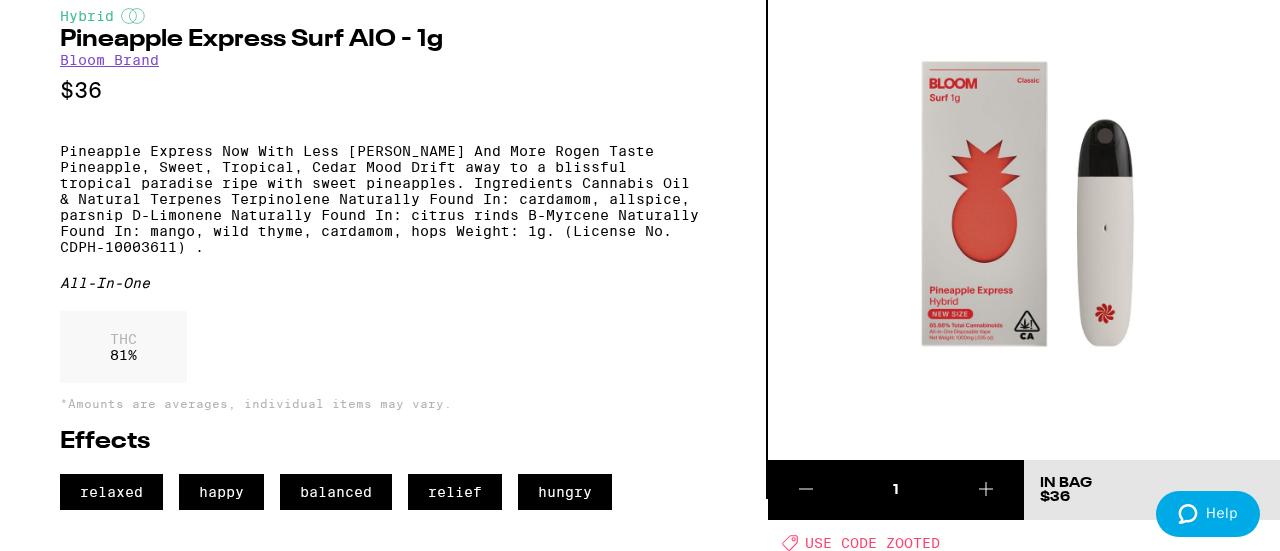 scroll, scrollTop: 53, scrollLeft: 0, axis: vertical 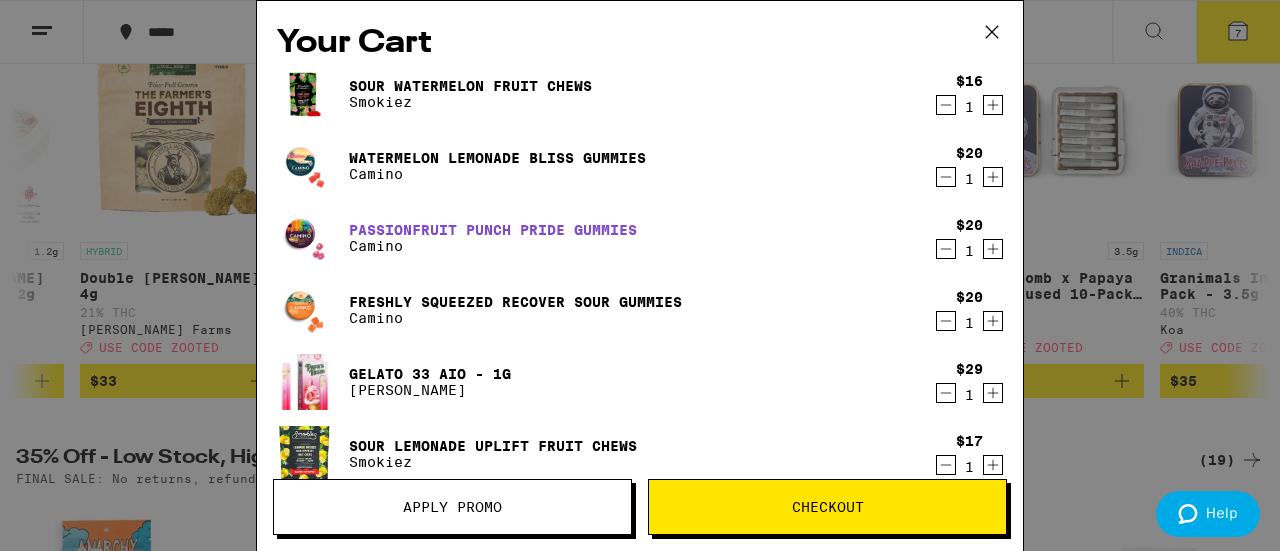 click on "PassionFruit Punch Pride Gummies" at bounding box center (493, 230) 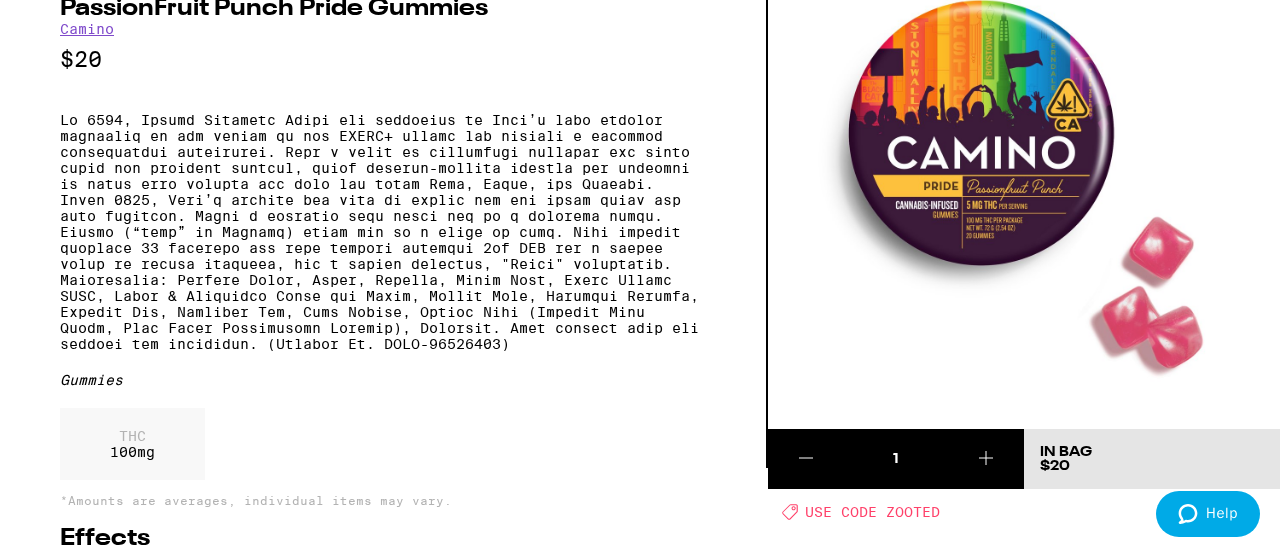 scroll, scrollTop: 84, scrollLeft: 0, axis: vertical 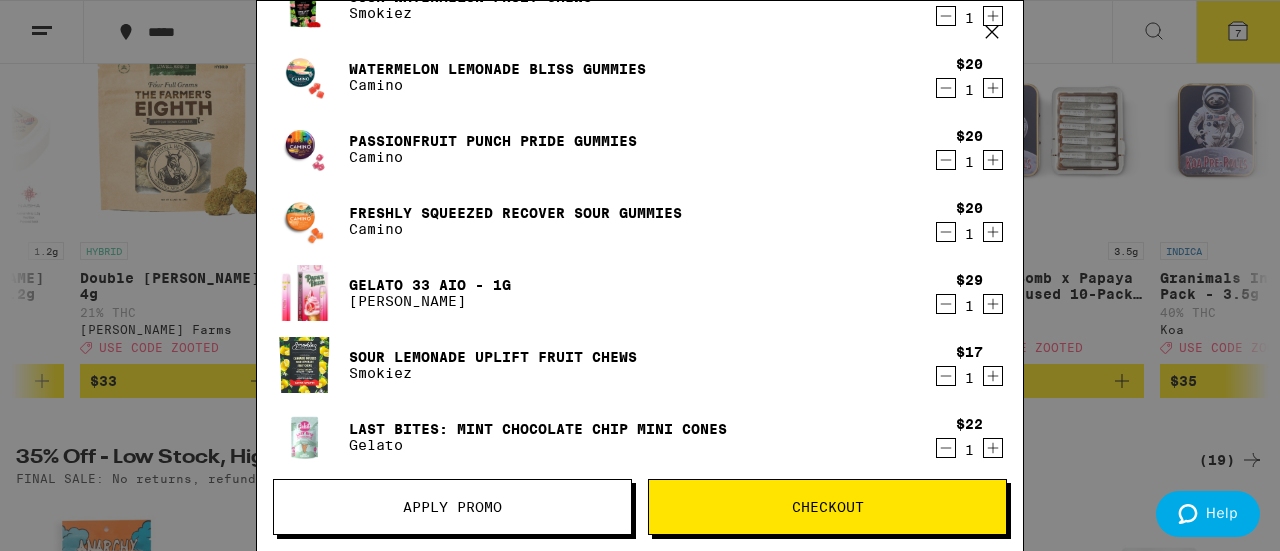 click on "Sour Lemonade UPLIFT Fruit Chews" at bounding box center (493, 357) 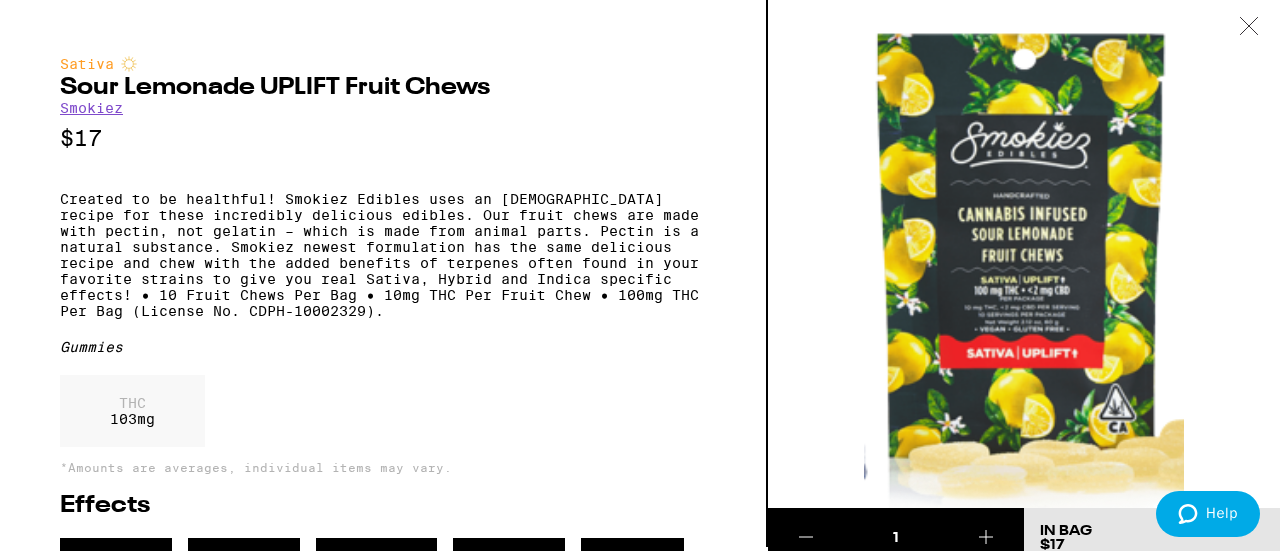 scroll, scrollTop: 4, scrollLeft: 0, axis: vertical 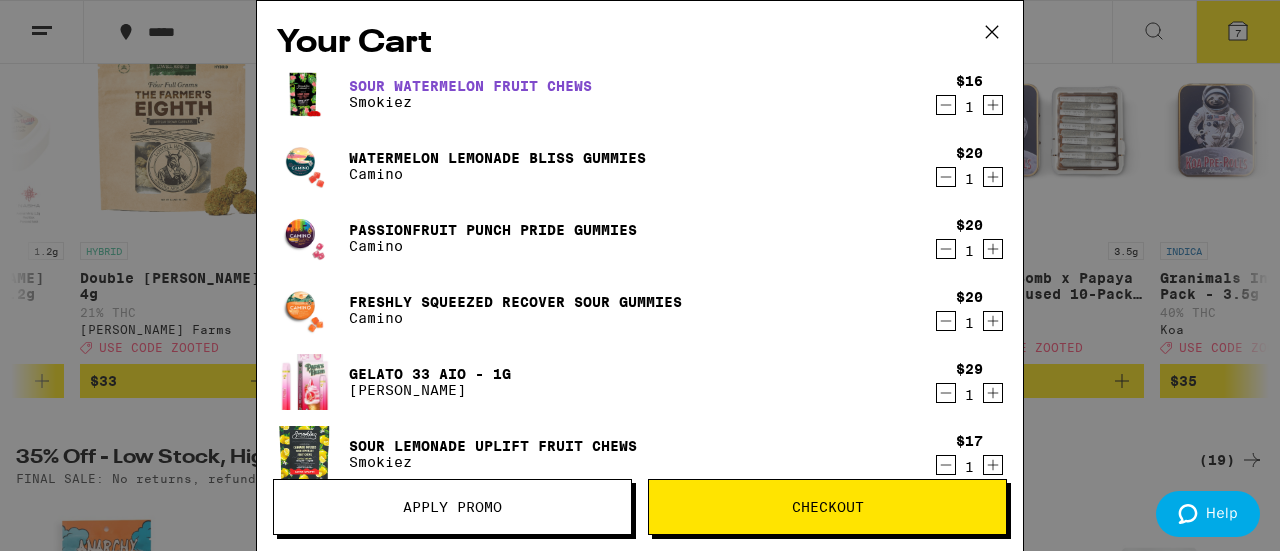 click on "Sour Watermelon Fruit Chews" at bounding box center (470, 86) 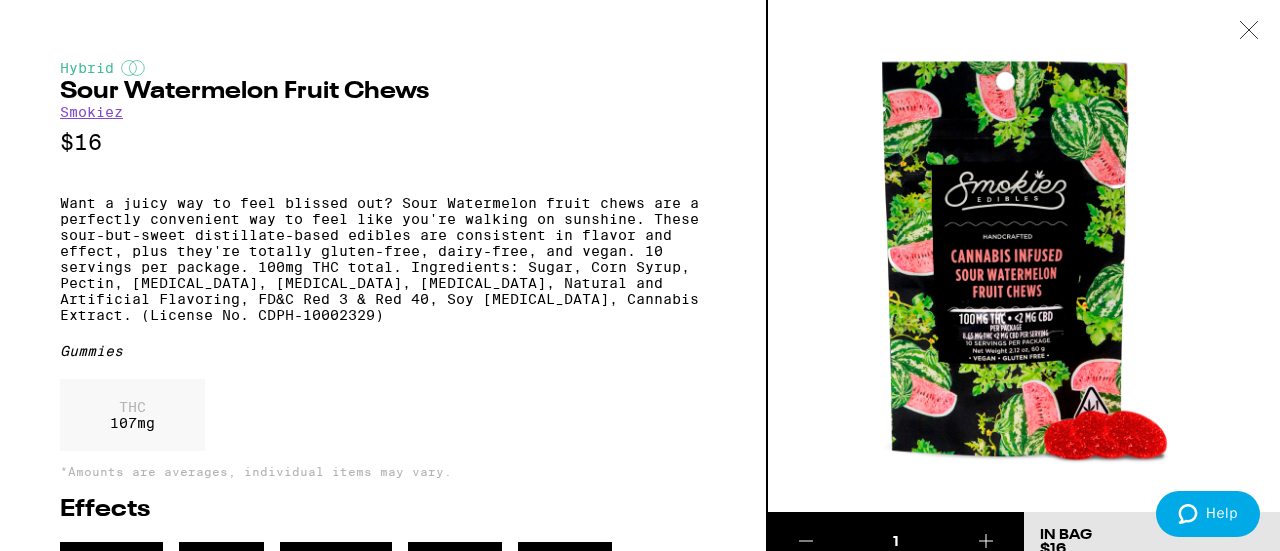 scroll, scrollTop: 70, scrollLeft: 0, axis: vertical 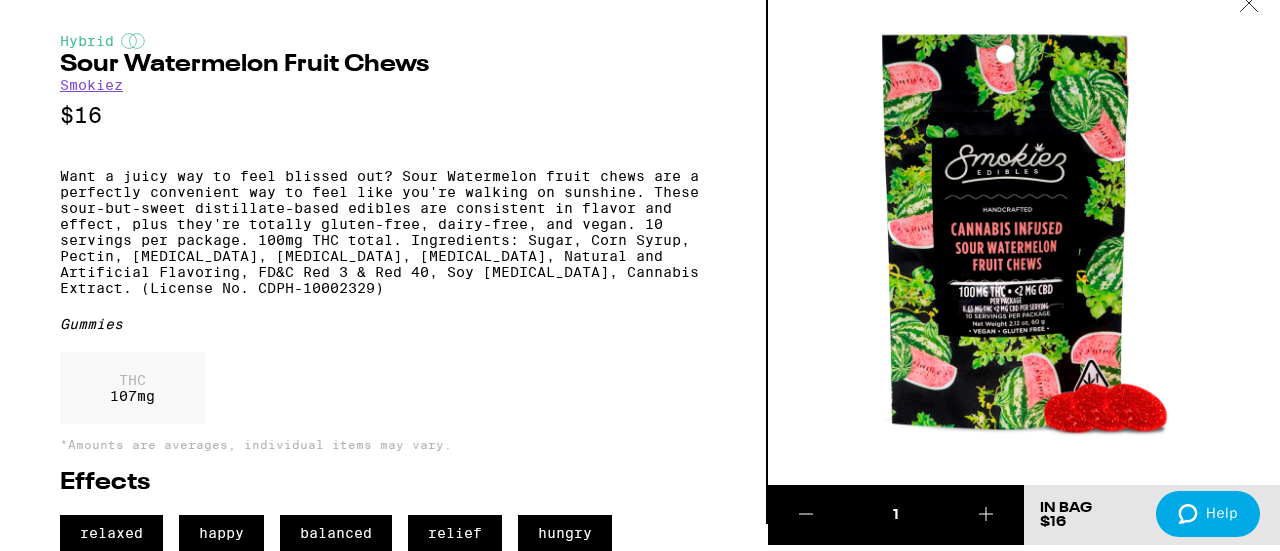 click 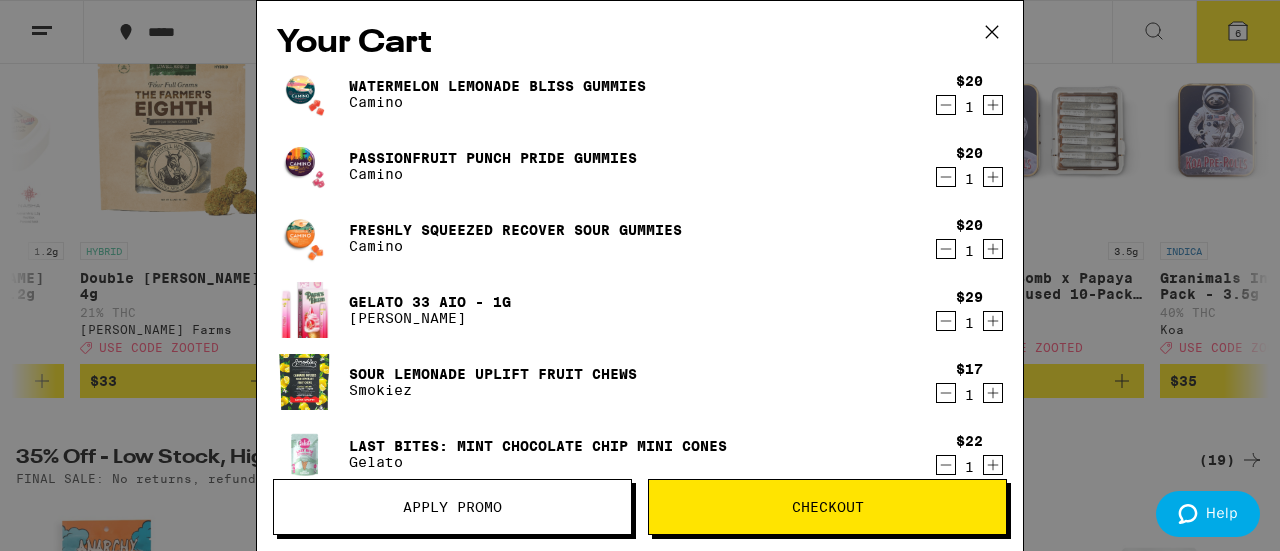 scroll, scrollTop: 80, scrollLeft: 0, axis: vertical 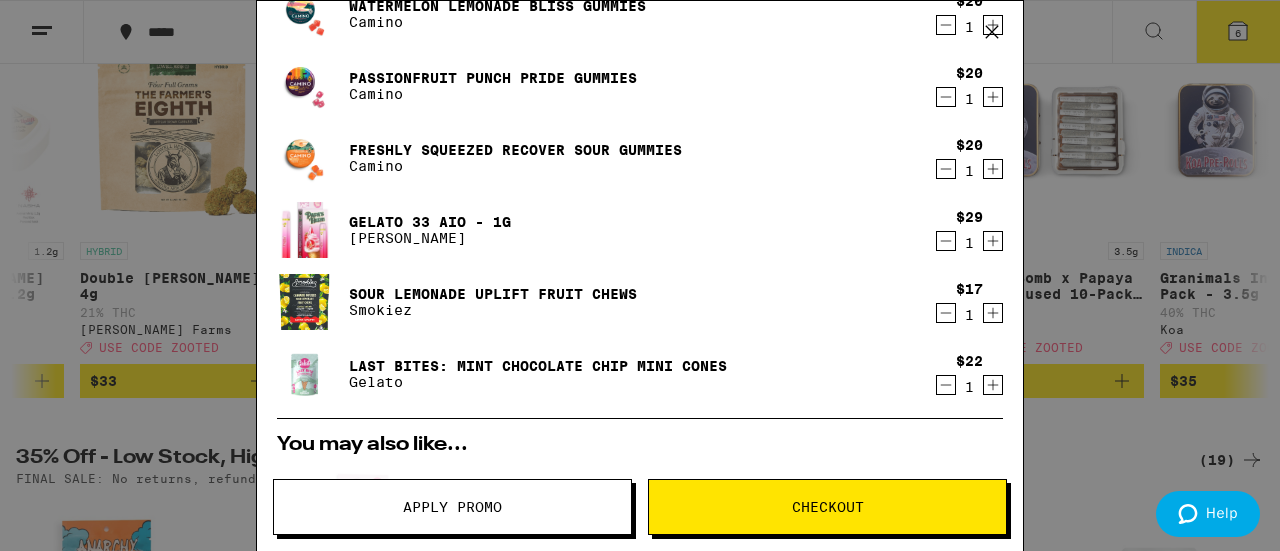 click 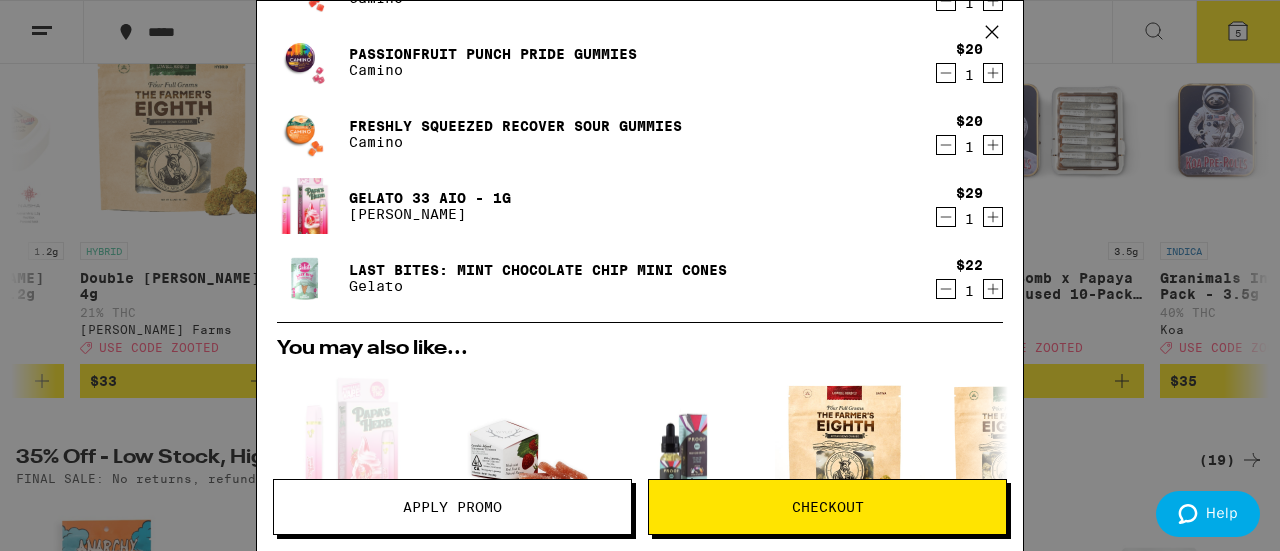 scroll, scrollTop: 106, scrollLeft: 0, axis: vertical 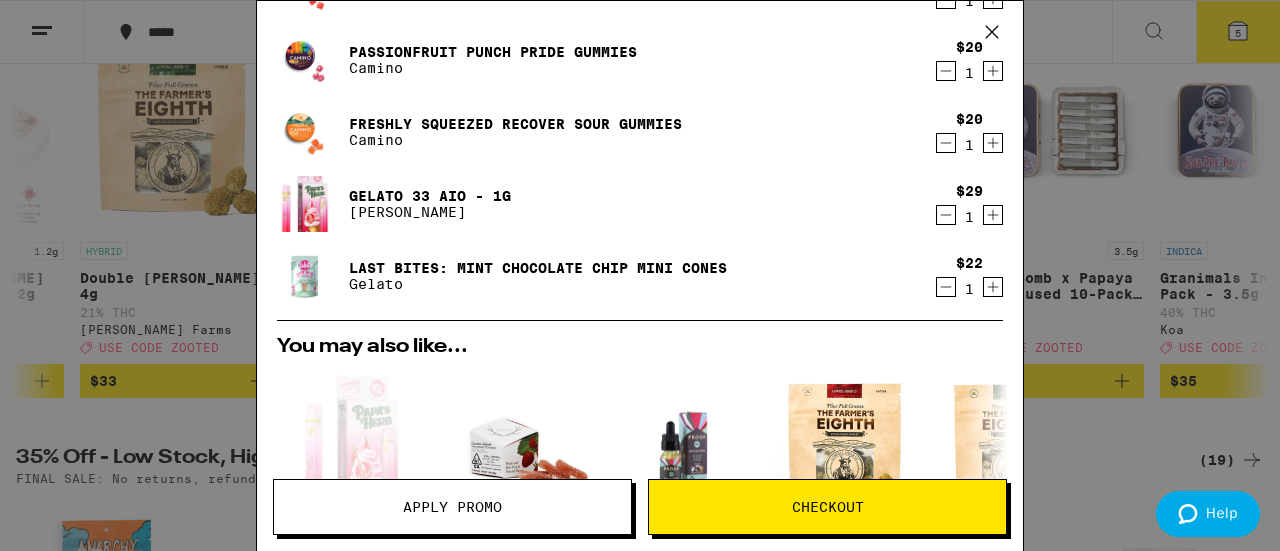 click 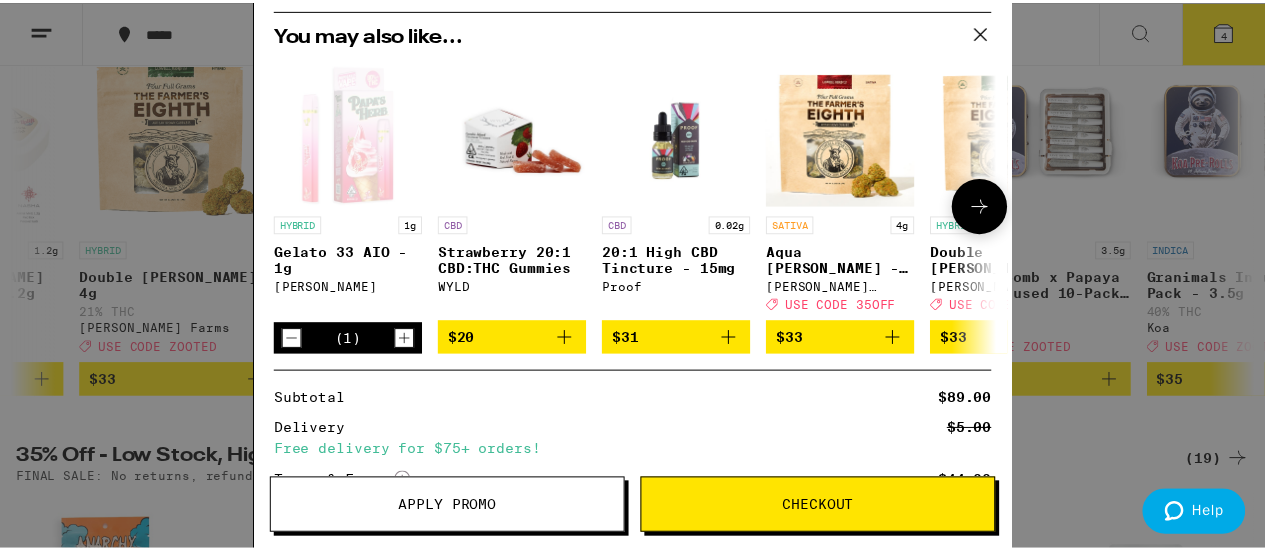 scroll, scrollTop: 0, scrollLeft: 0, axis: both 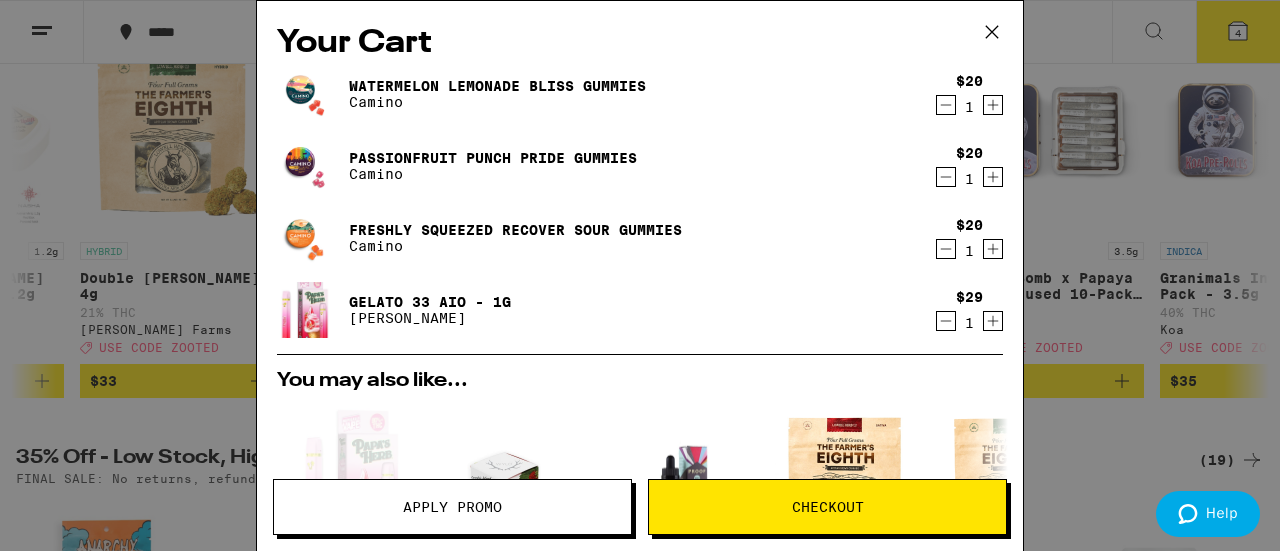 click 